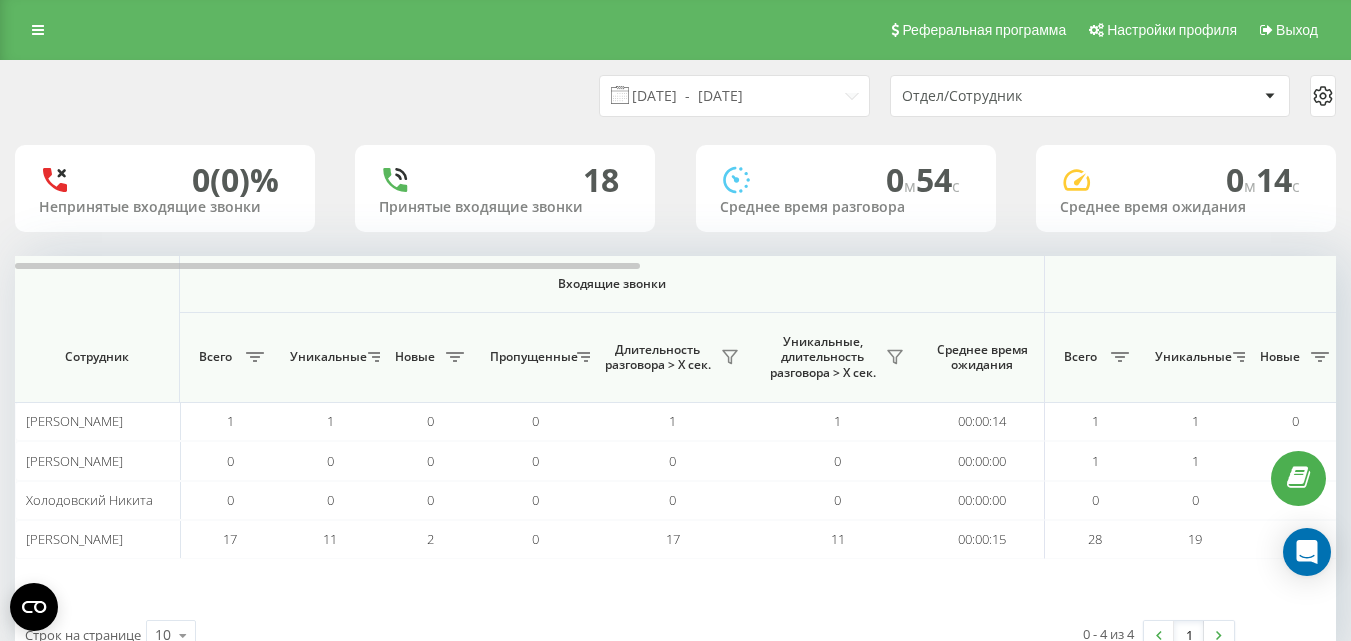 scroll, scrollTop: 63, scrollLeft: 0, axis: vertical 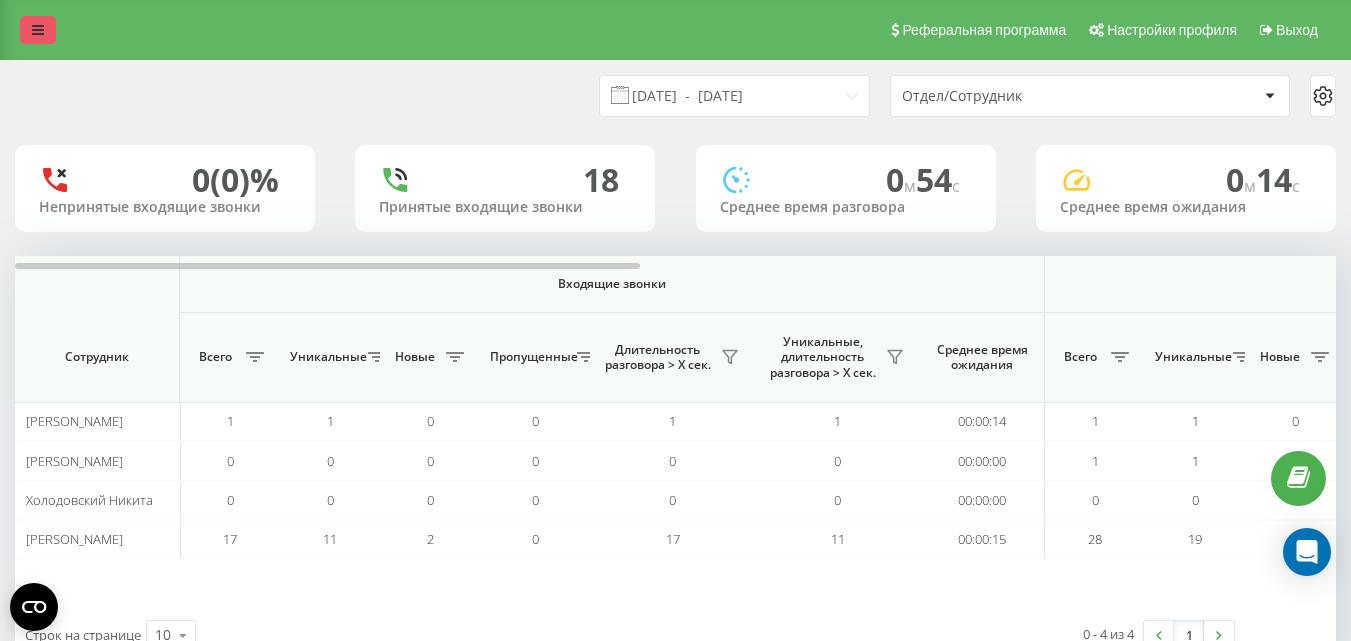 click at bounding box center [38, 30] 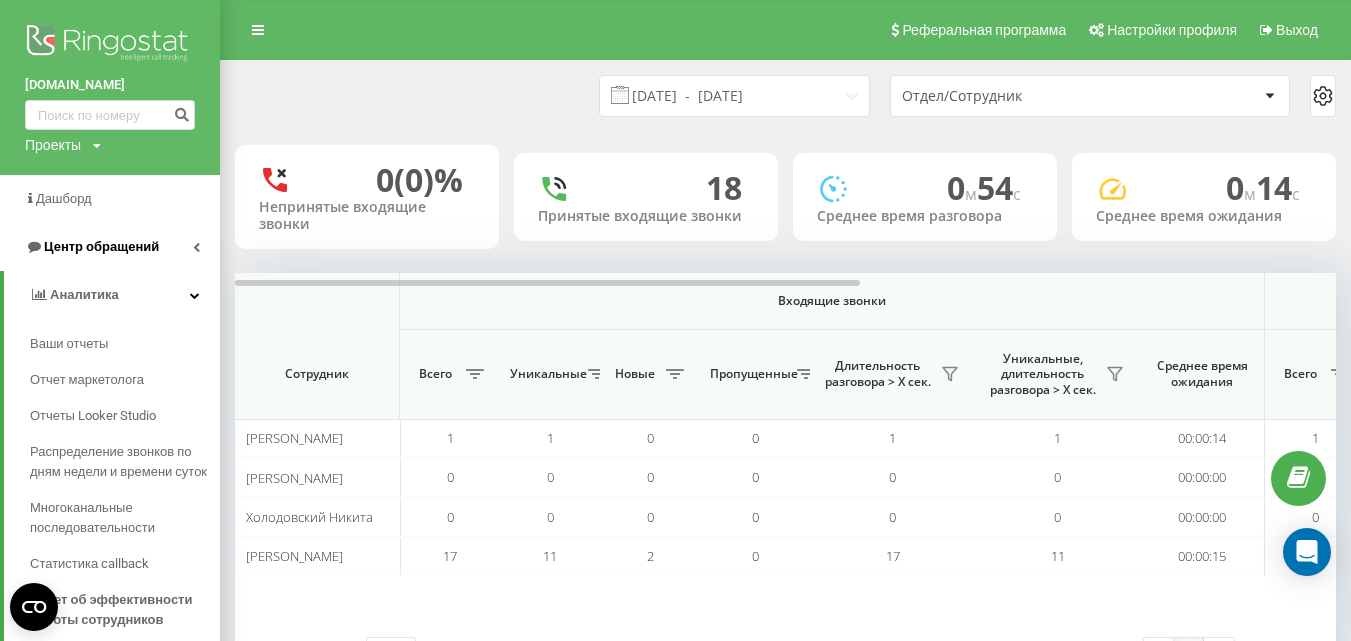 drag, startPoint x: 96, startPoint y: 249, endPoint x: 127, endPoint y: 256, distance: 31.780497 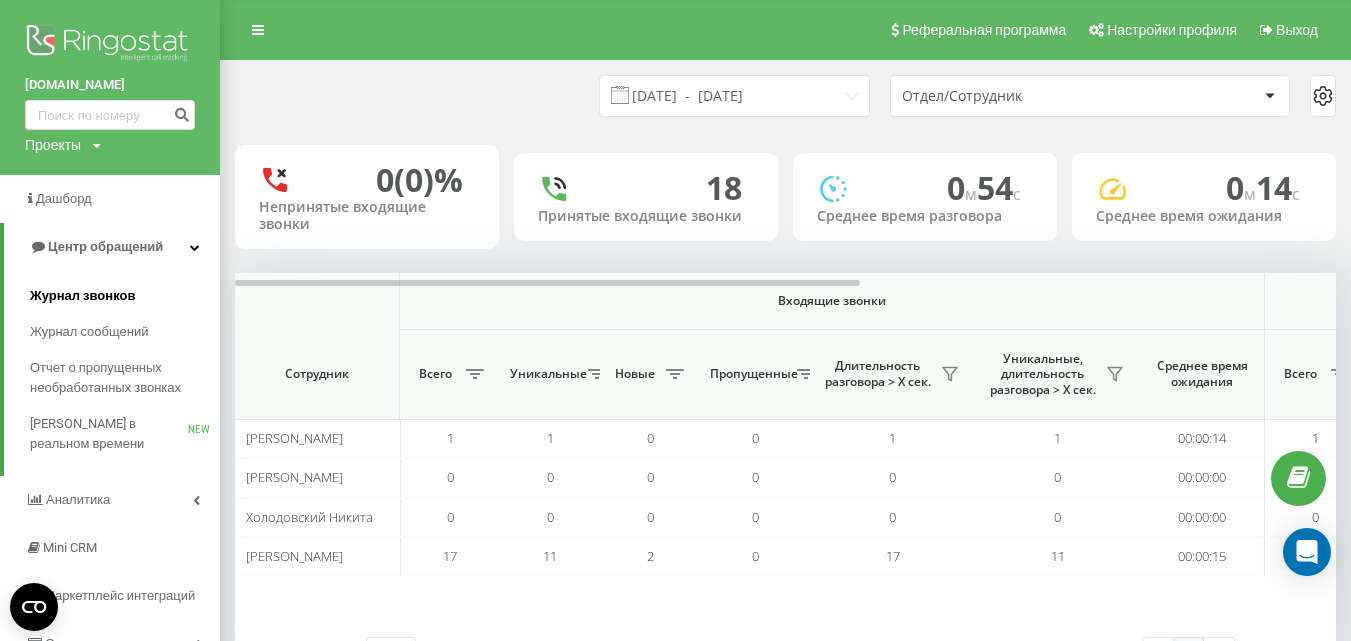click on "Журнал звонков" at bounding box center [82, 296] 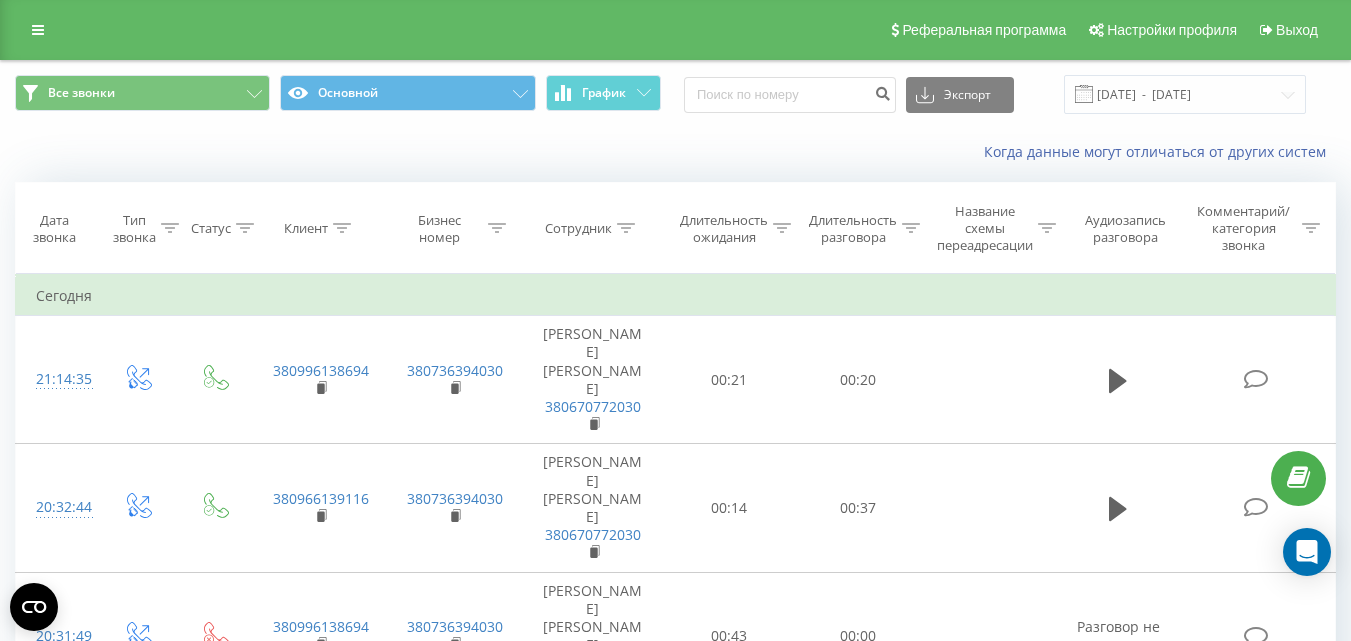 scroll, scrollTop: 0, scrollLeft: 0, axis: both 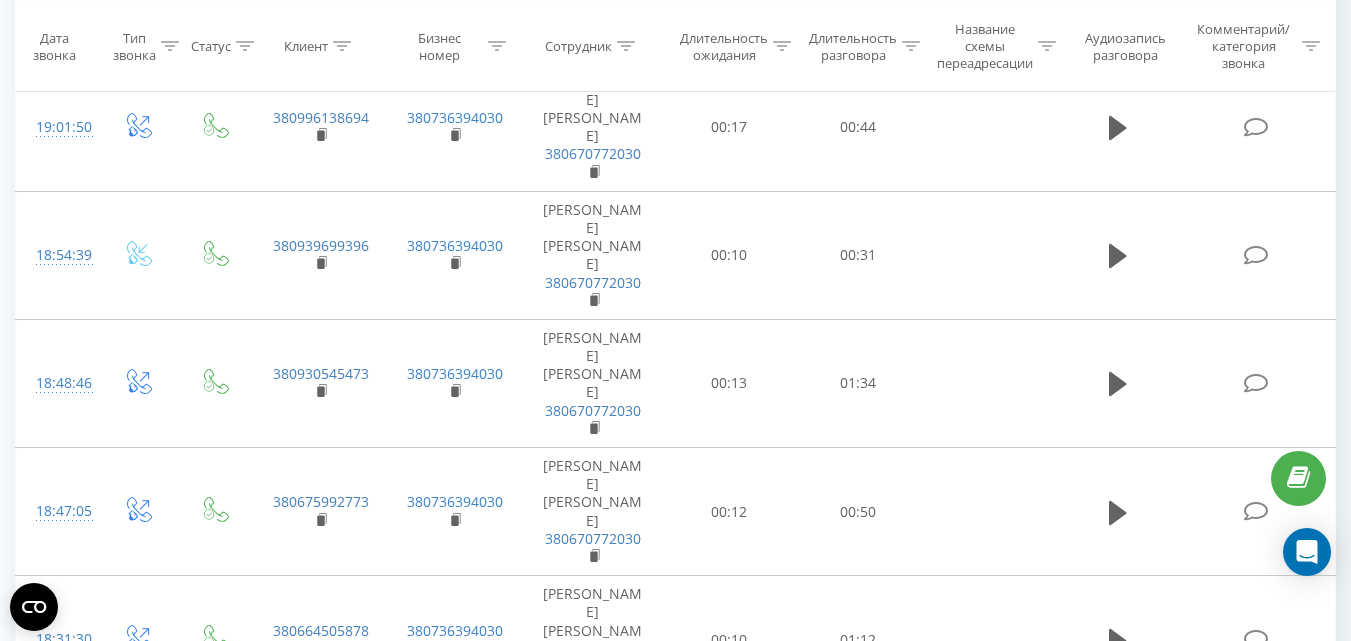 click on "2" at bounding box center (1032, 1518) 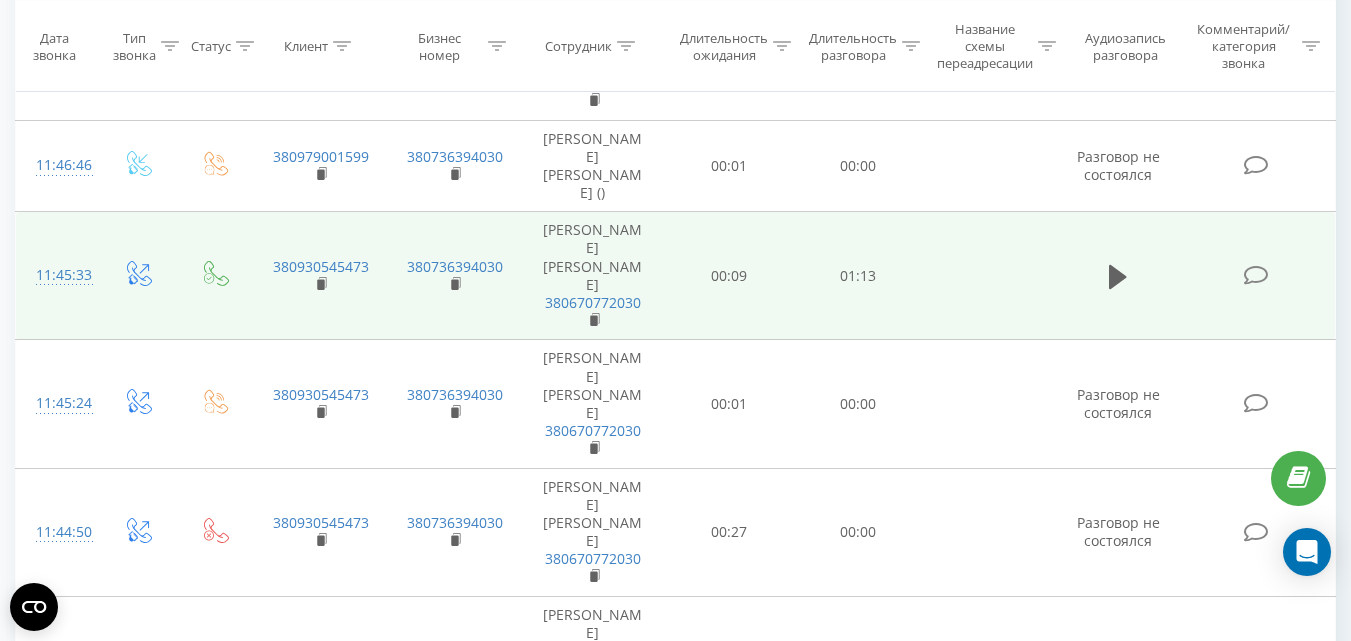 scroll, scrollTop: 832, scrollLeft: 0, axis: vertical 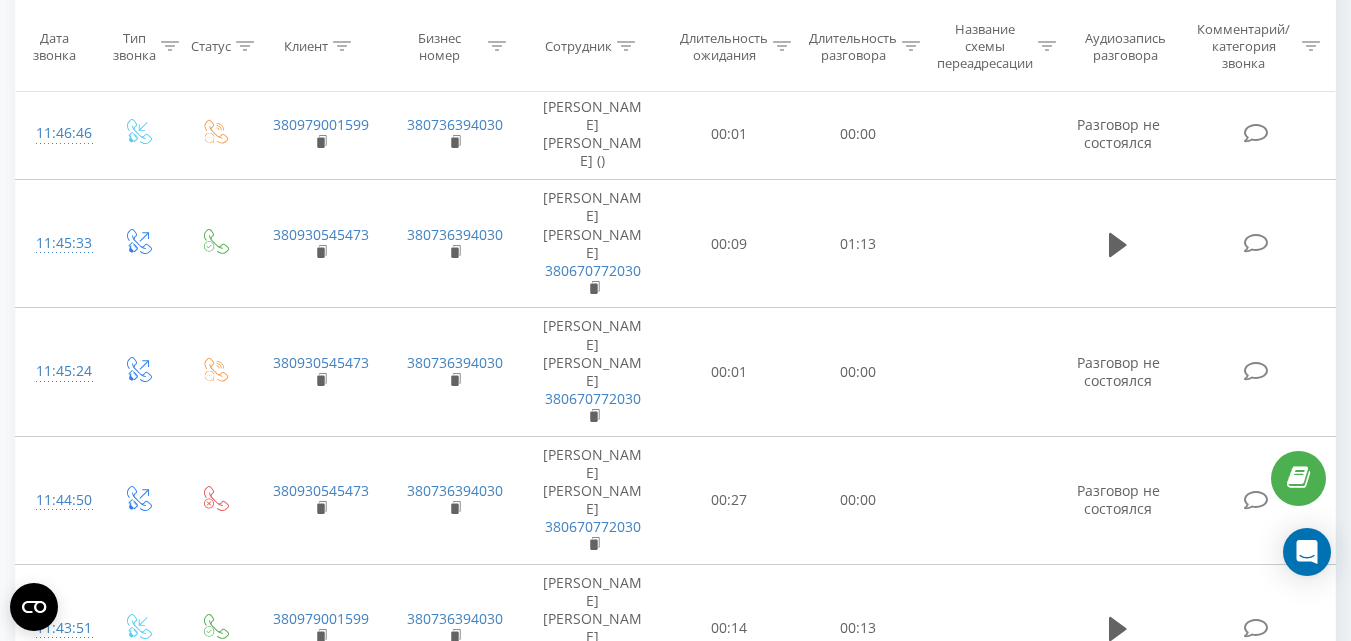 click at bounding box center (1118, 739) 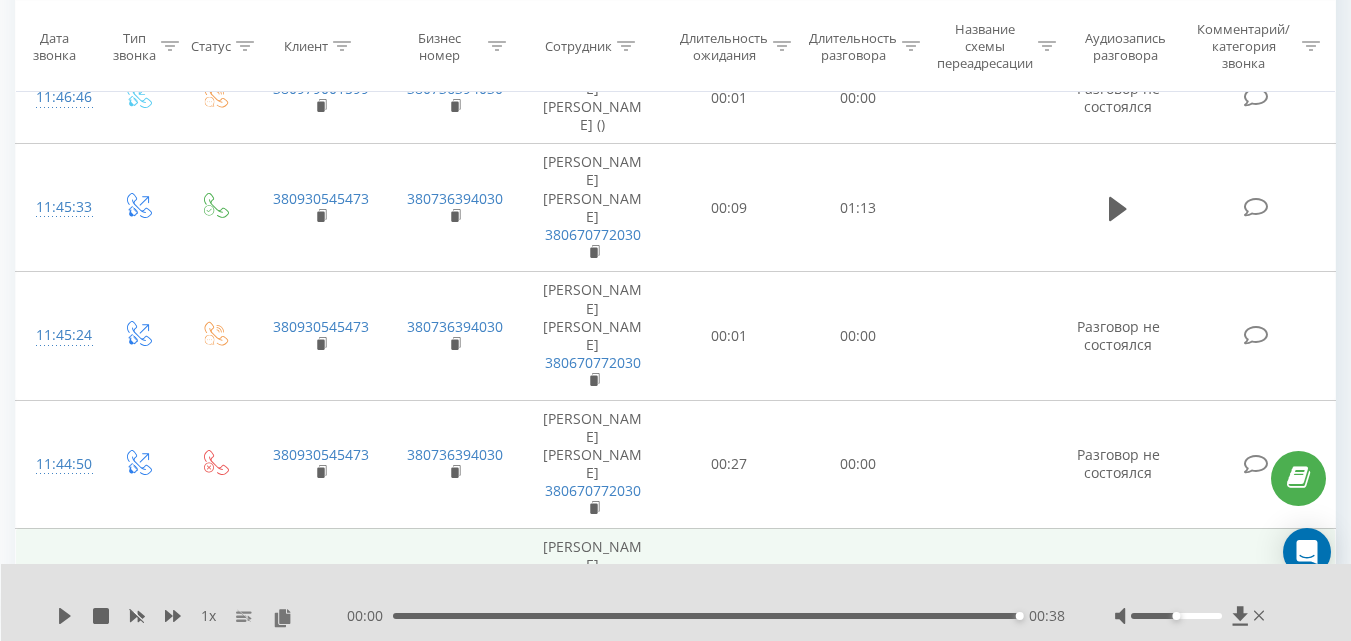 scroll, scrollTop: 902, scrollLeft: 0, axis: vertical 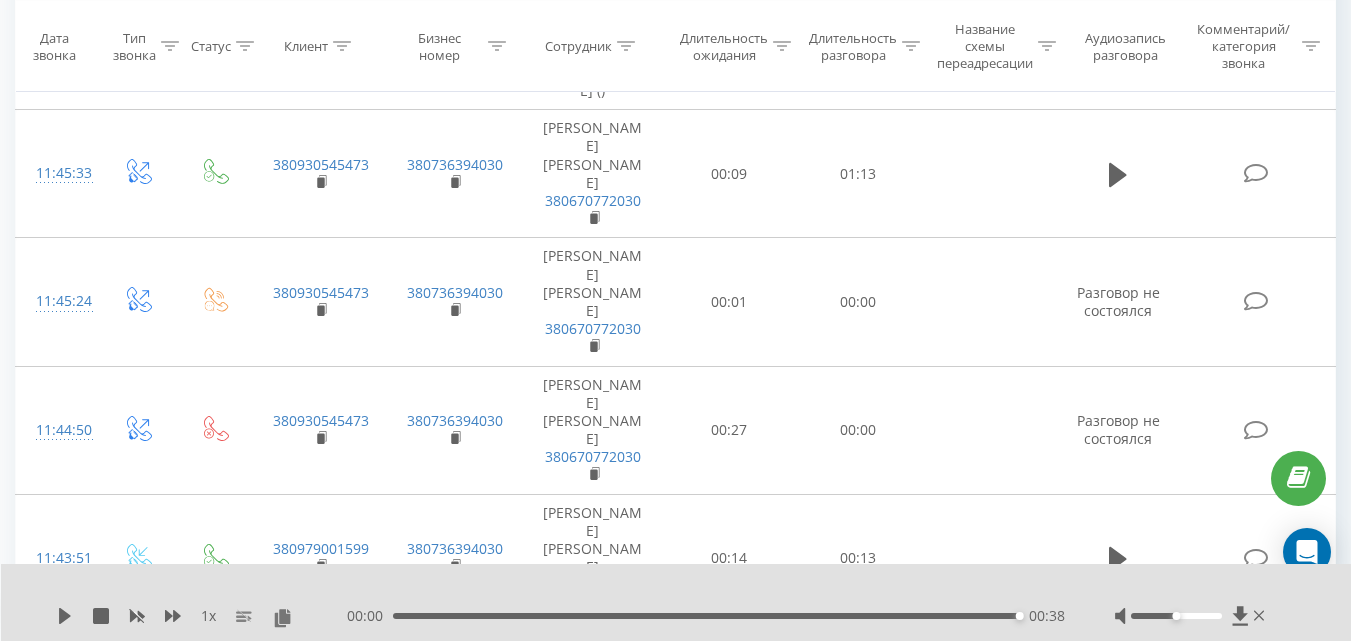 click at bounding box center (1118, 669) 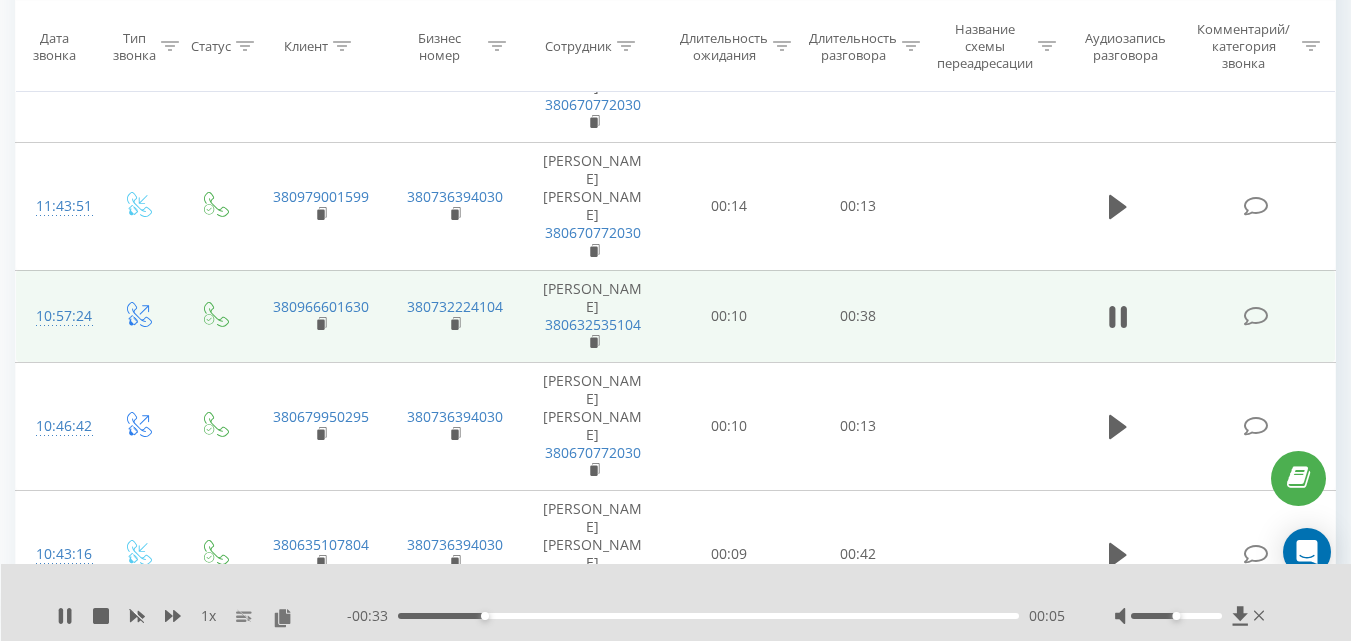 scroll, scrollTop: 1302, scrollLeft: 0, axis: vertical 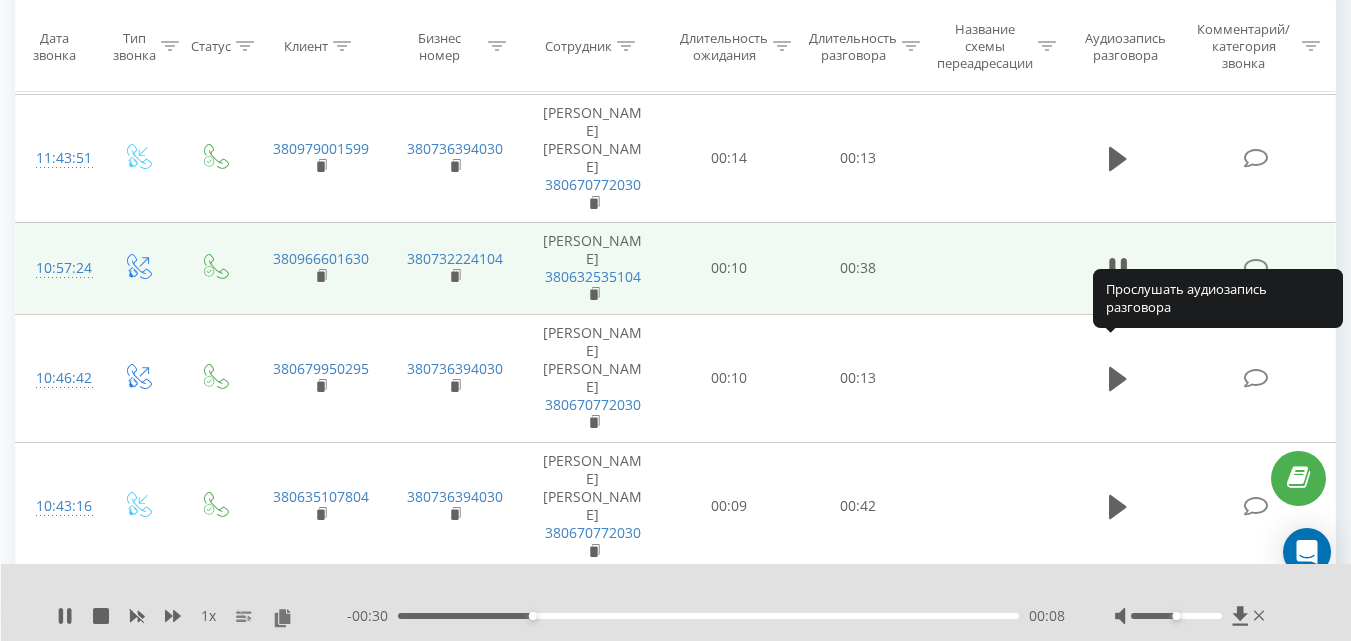 click at bounding box center (1118, 892) 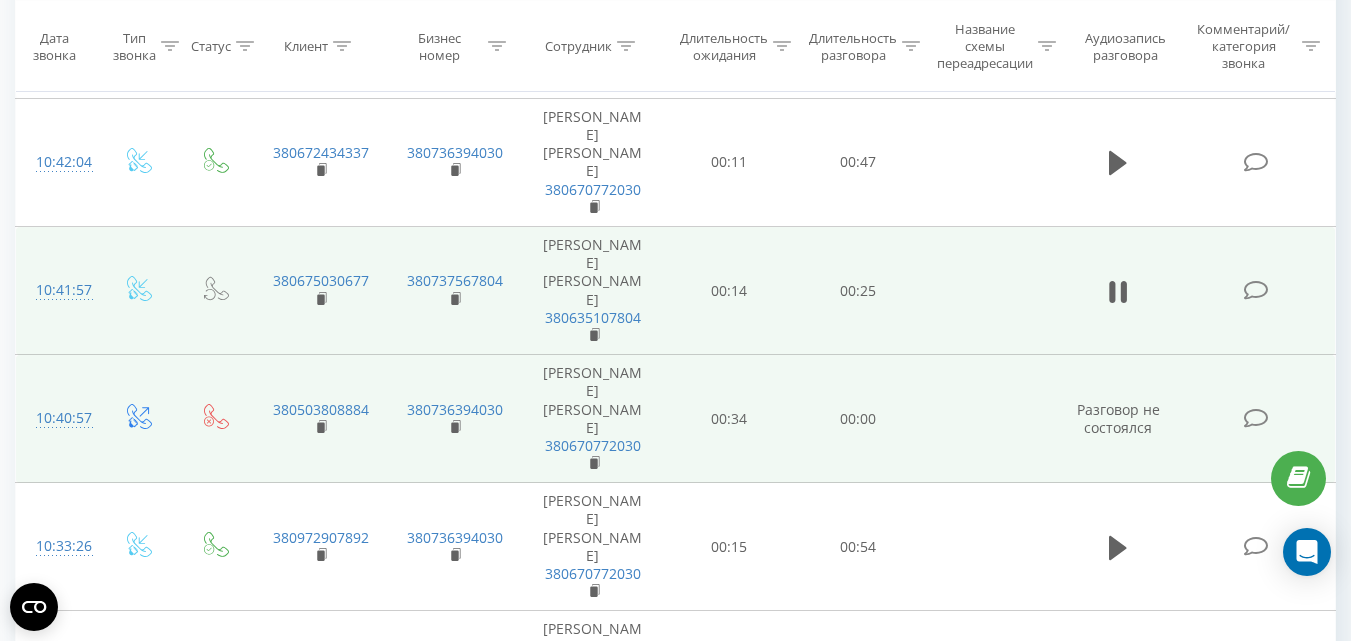 scroll, scrollTop: 2002, scrollLeft: 0, axis: vertical 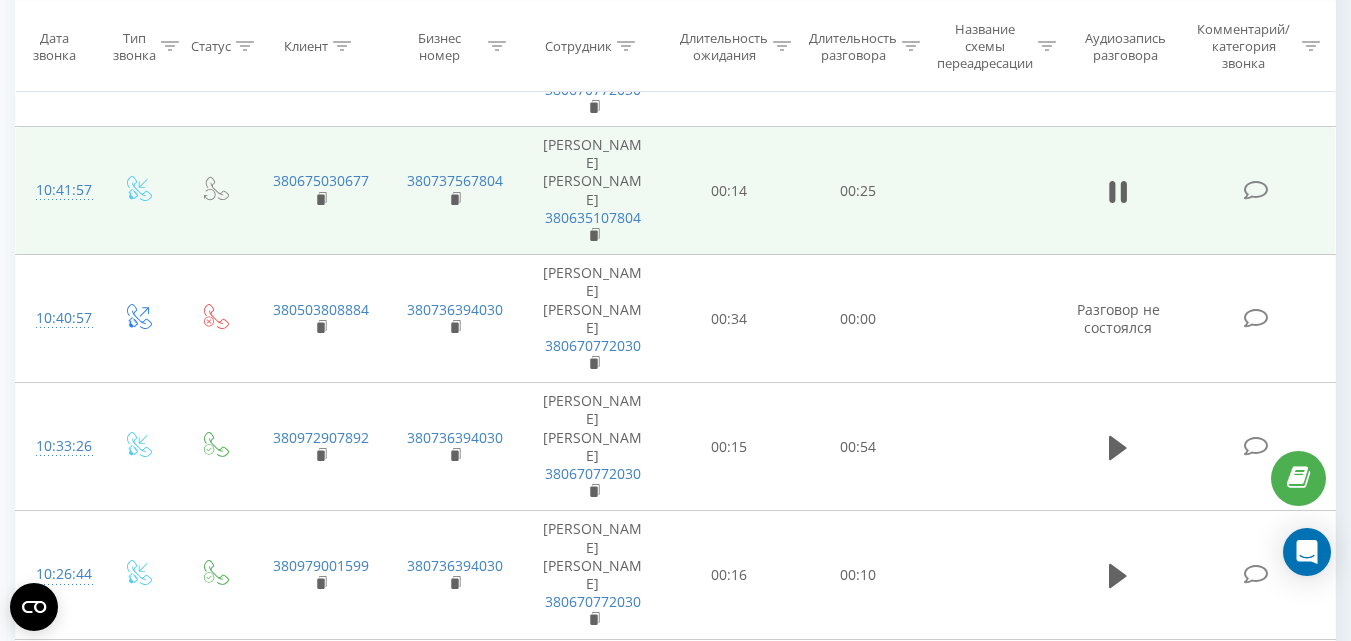 click on "3" at bounding box center (1062, 1460) 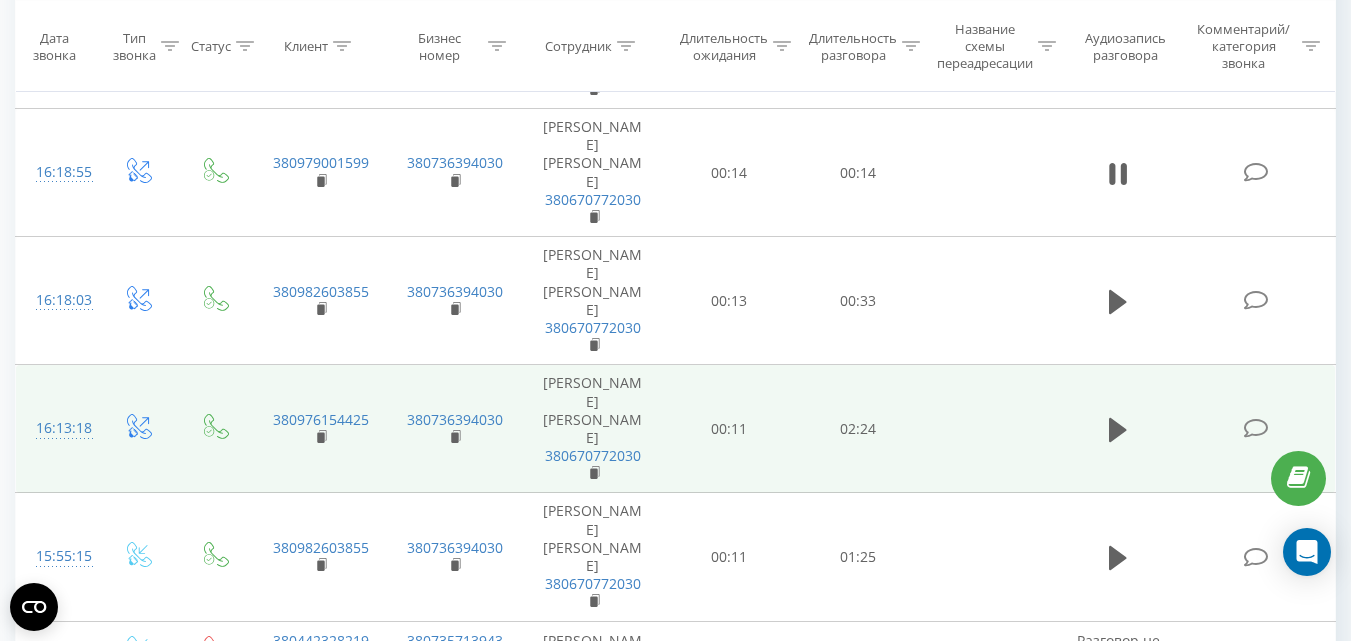 scroll, scrollTop: 2024, scrollLeft: 0, axis: vertical 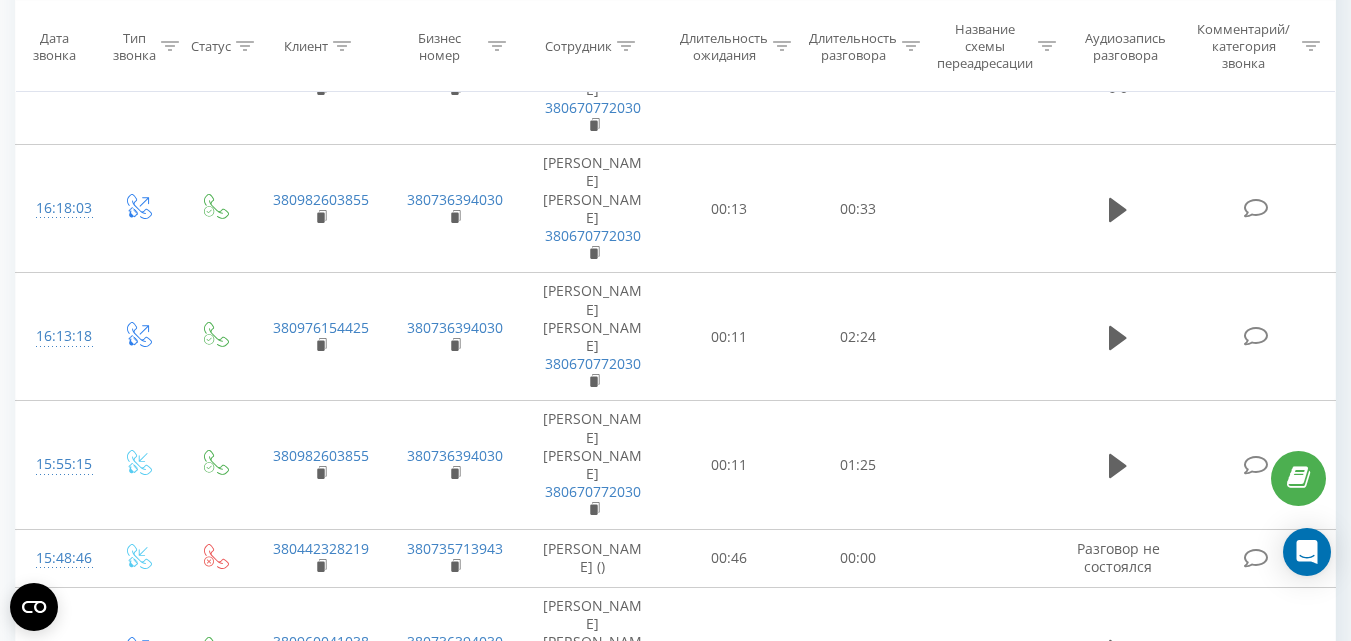 click 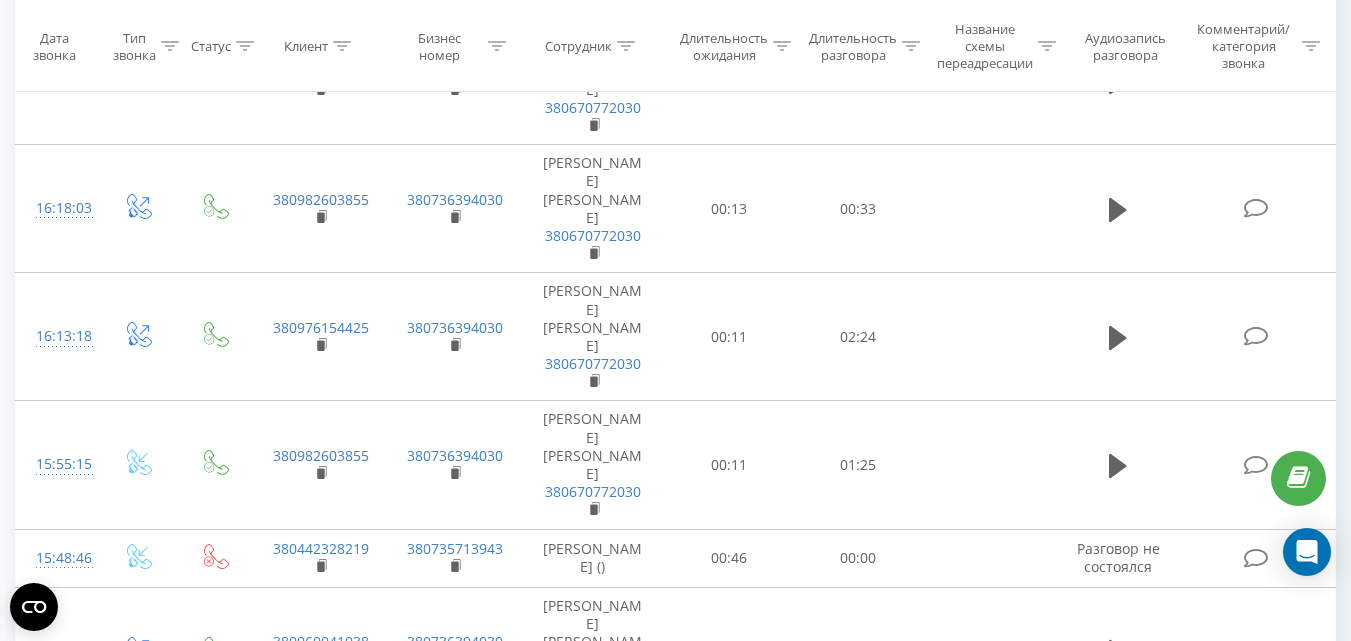 click on "4" at bounding box center (1092, 1372) 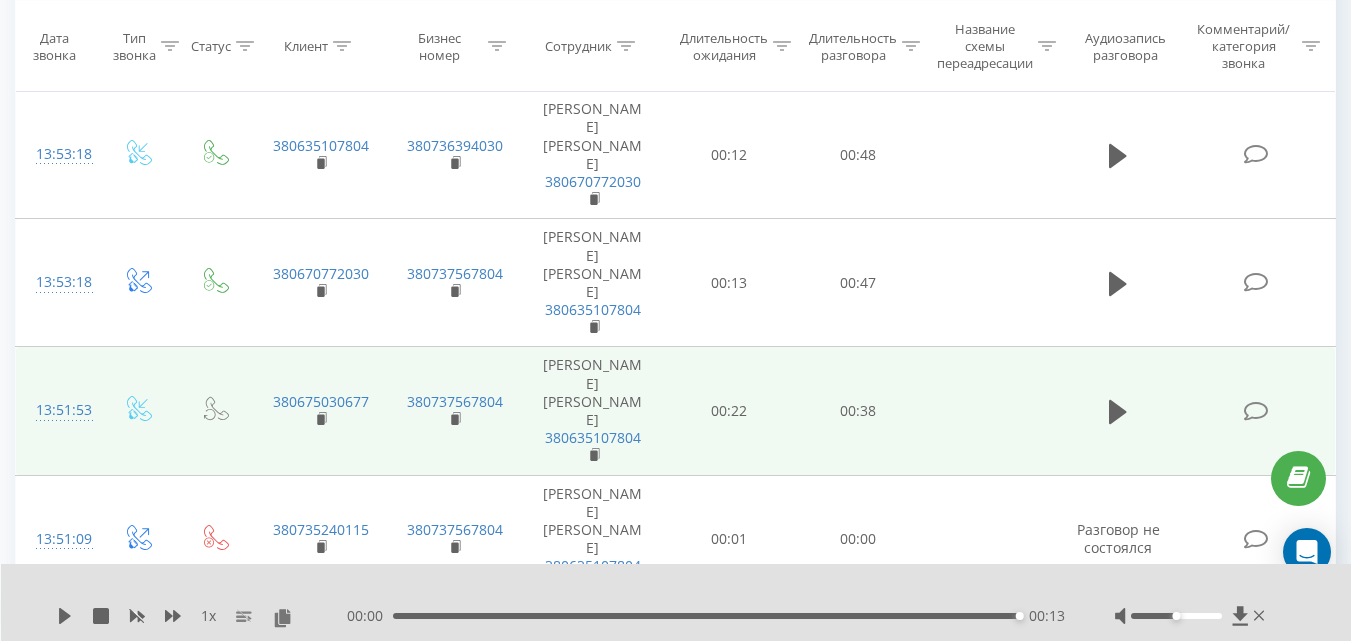 scroll, scrollTop: 1132, scrollLeft: 0, axis: vertical 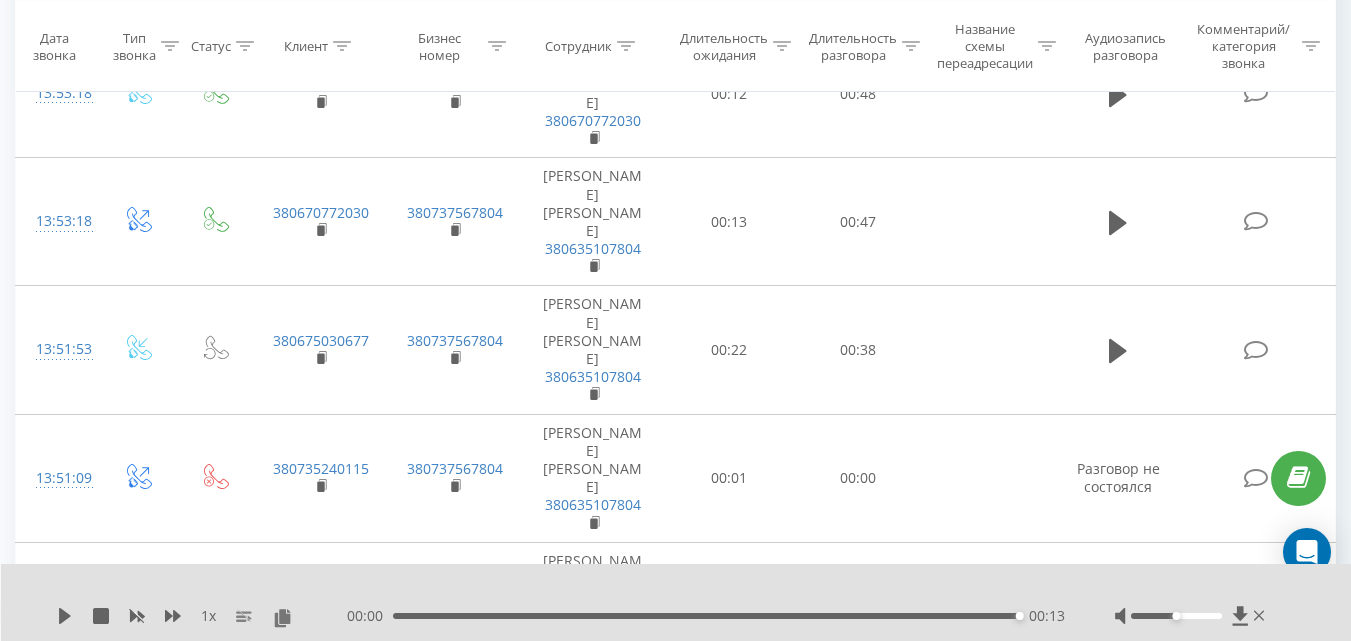 click 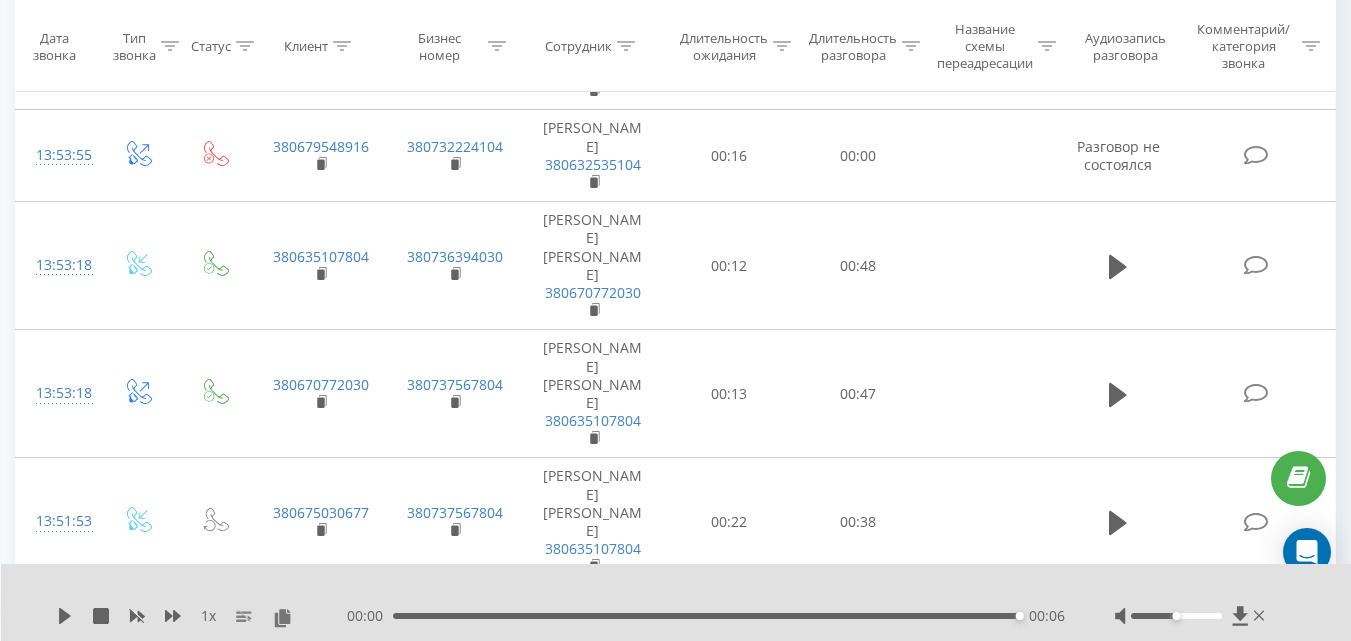 scroll, scrollTop: 932, scrollLeft: 0, axis: vertical 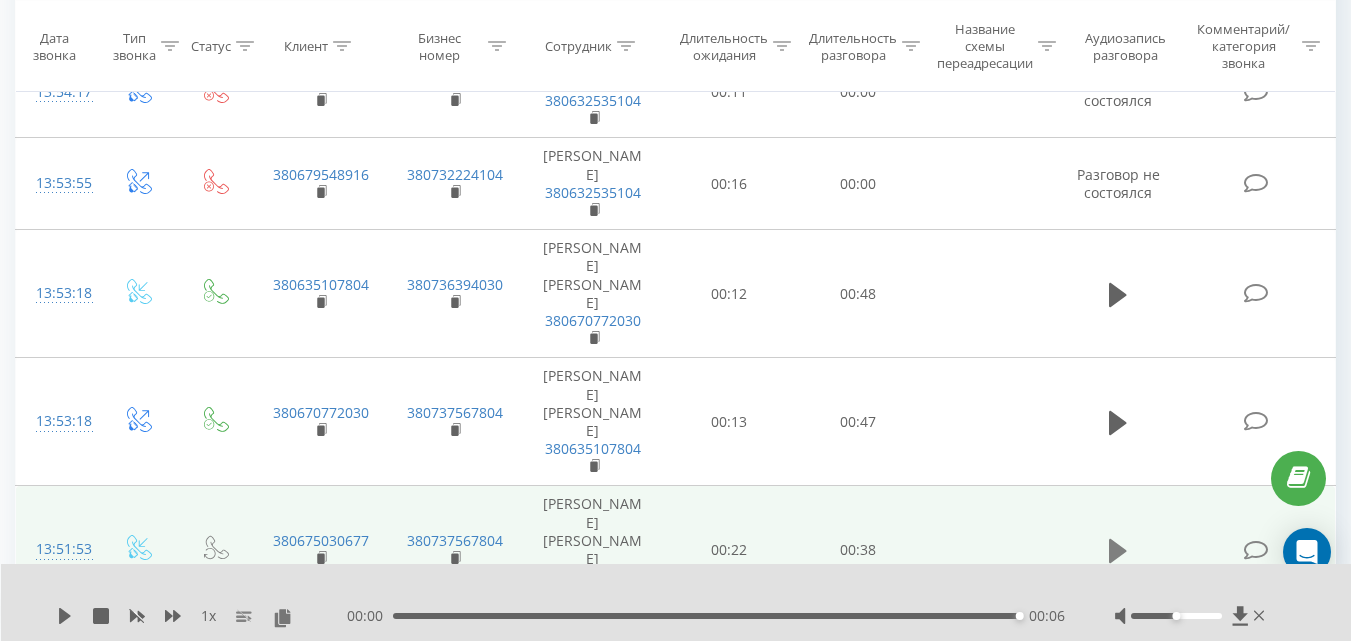 click 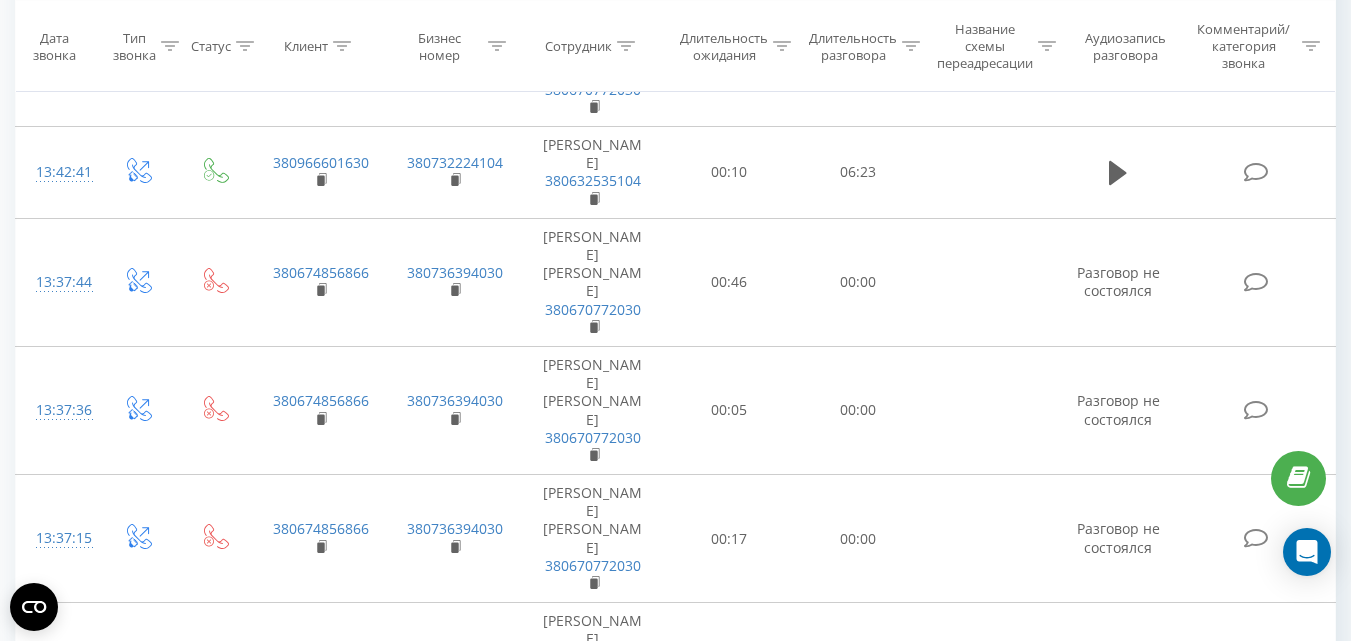 scroll, scrollTop: 1966, scrollLeft: 0, axis: vertical 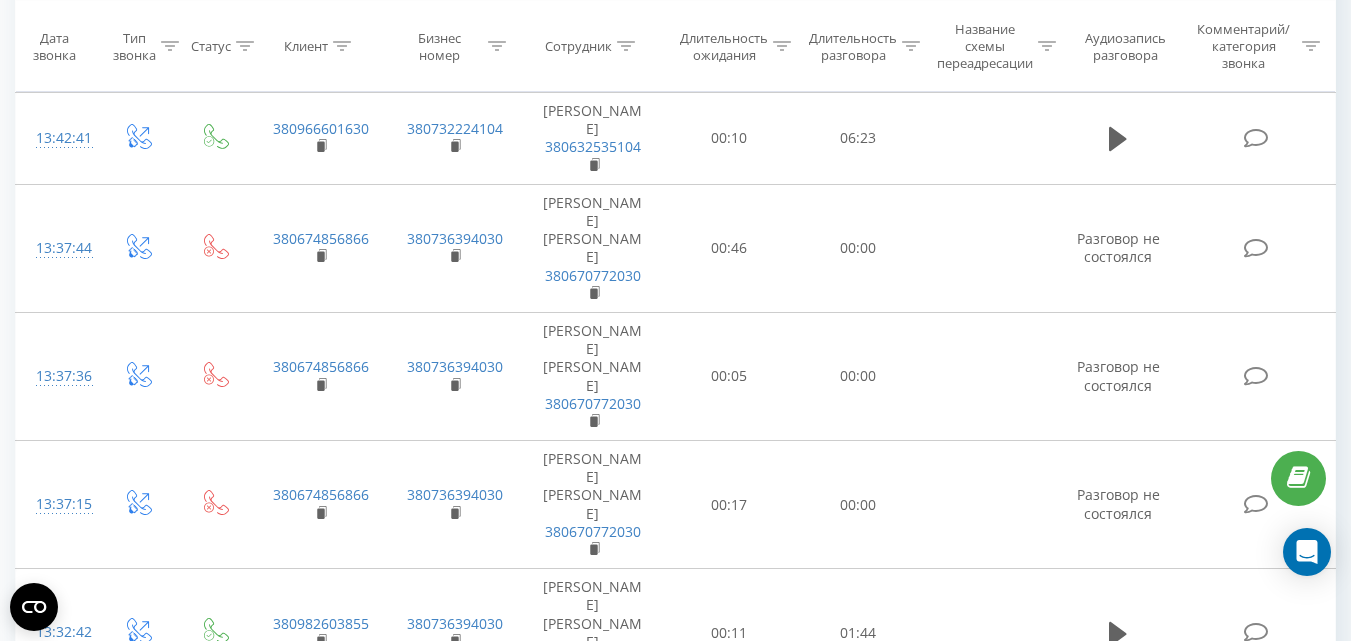 click on "5" at bounding box center (1122, 1424) 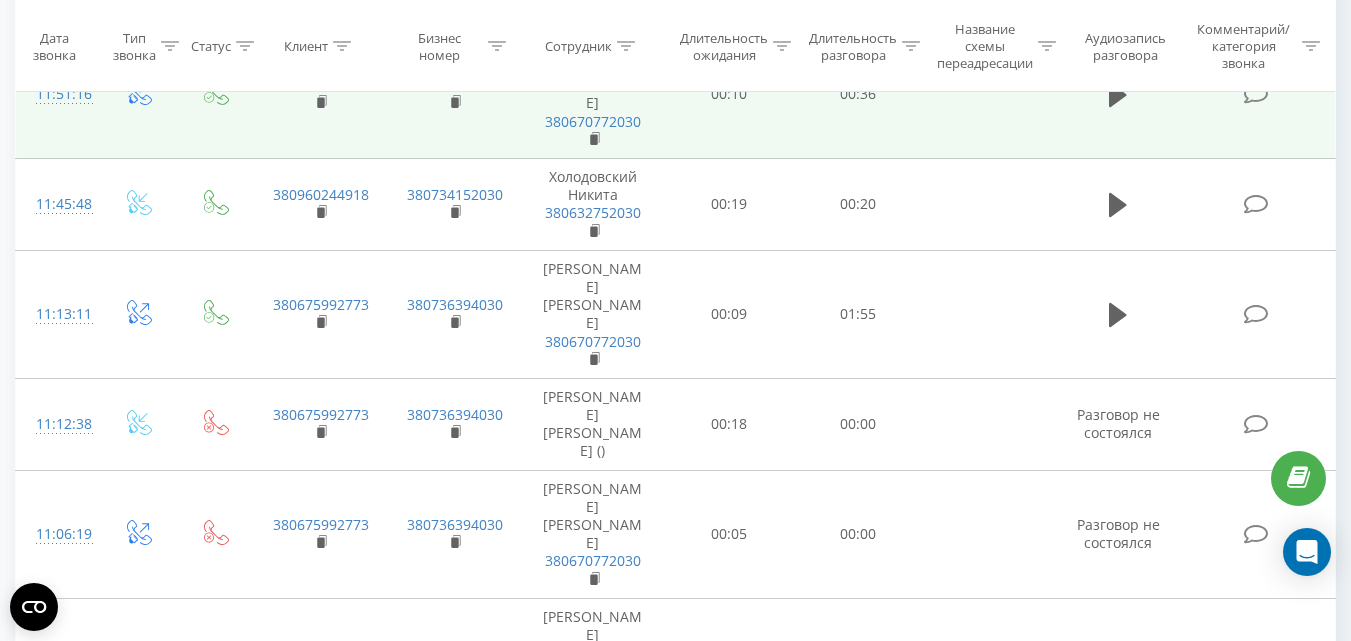 scroll, scrollTop: 1987, scrollLeft: 0, axis: vertical 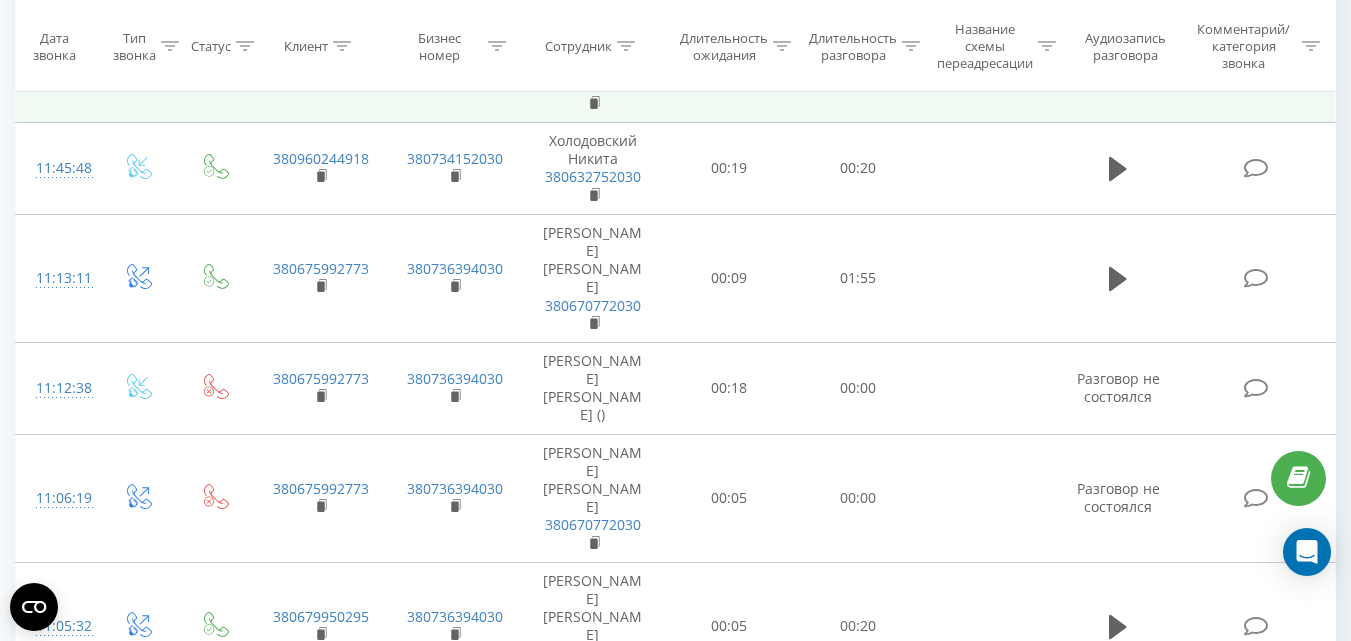 click on "6" at bounding box center (1122, 1439) 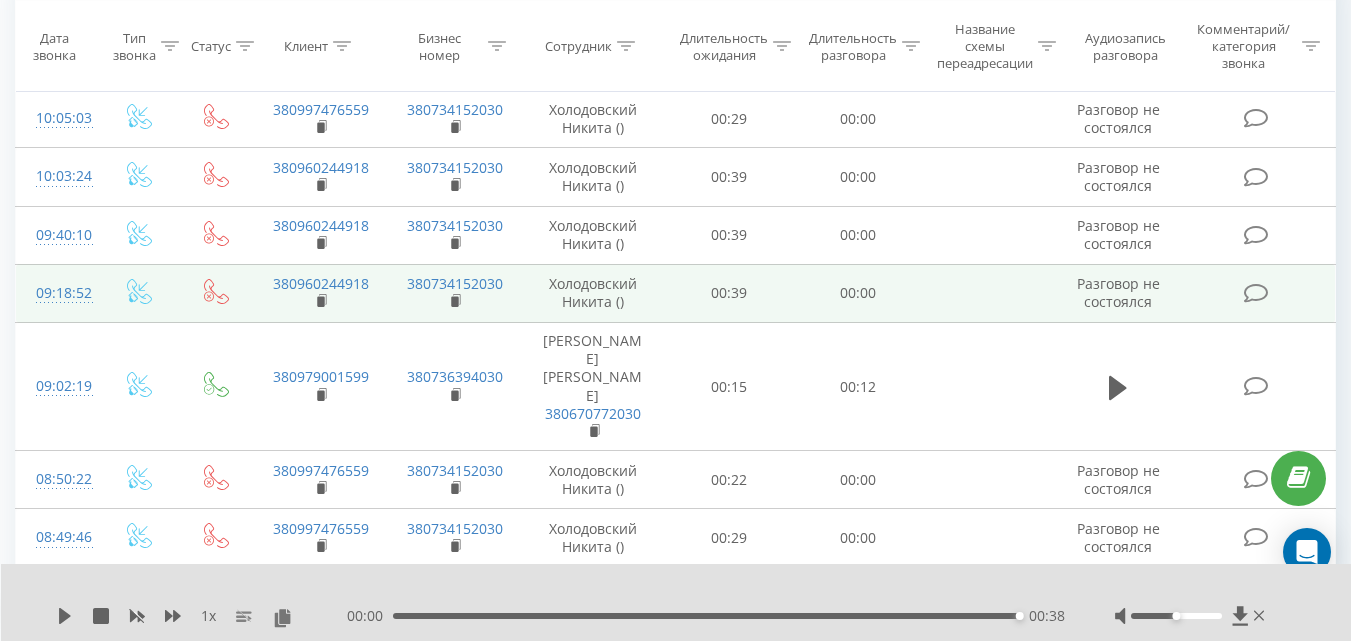scroll, scrollTop: 0, scrollLeft: 0, axis: both 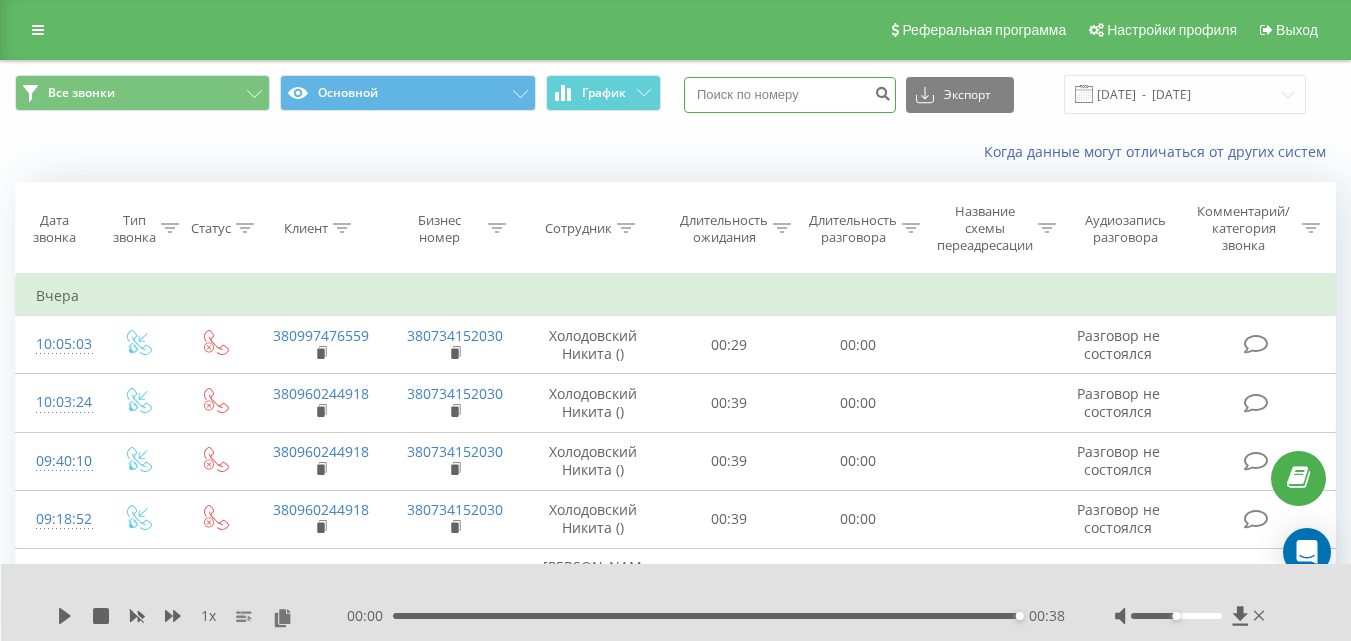 click at bounding box center (790, 95) 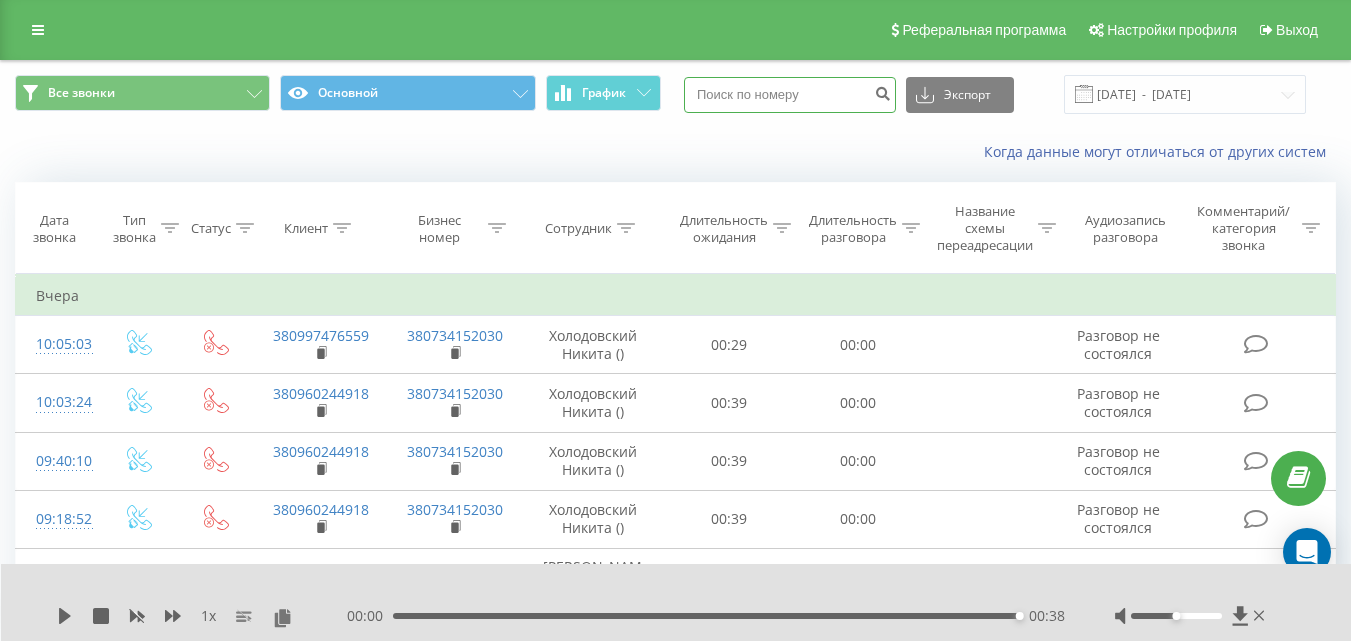 paste on "+380997915364" 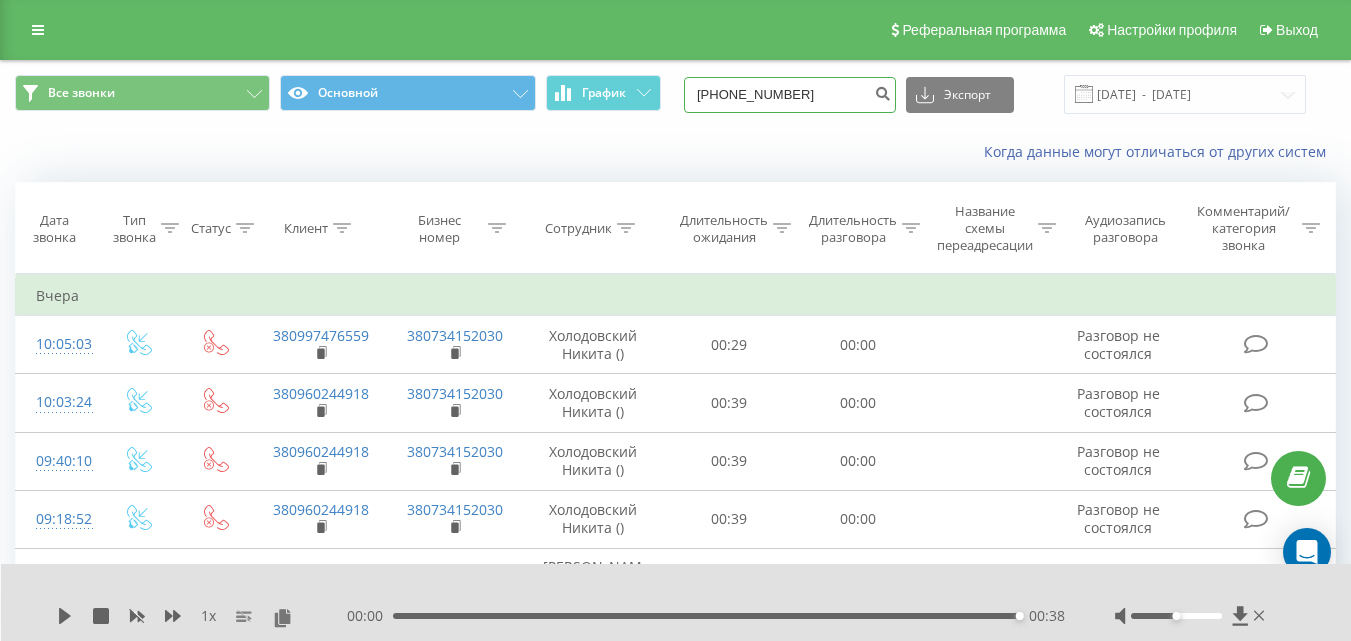 drag, startPoint x: 738, startPoint y: 90, endPoint x: 716, endPoint y: 94, distance: 22.36068 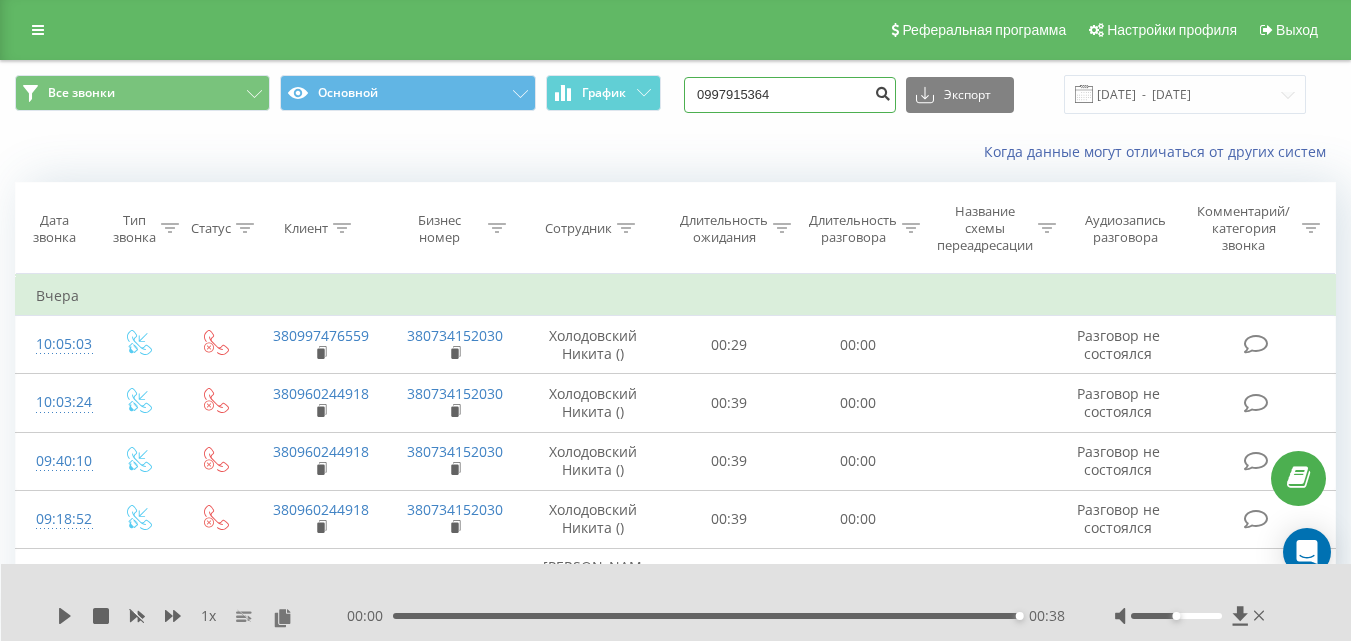 type on "0997915364" 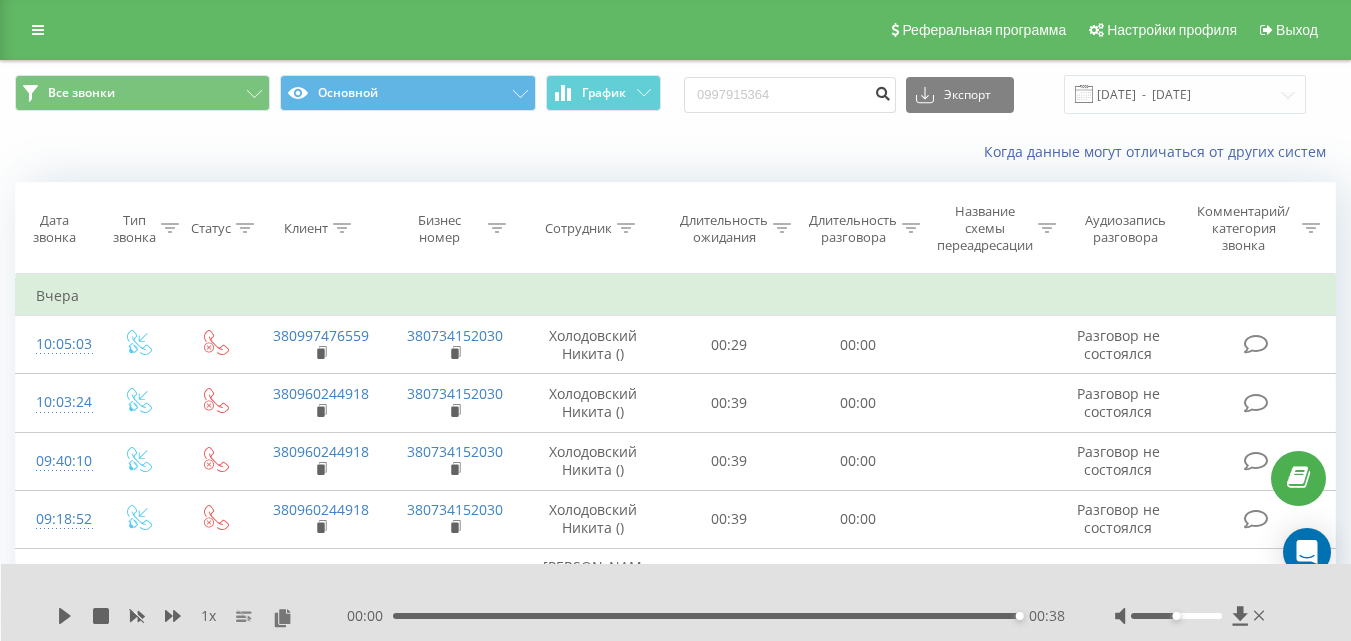 click at bounding box center [882, 91] 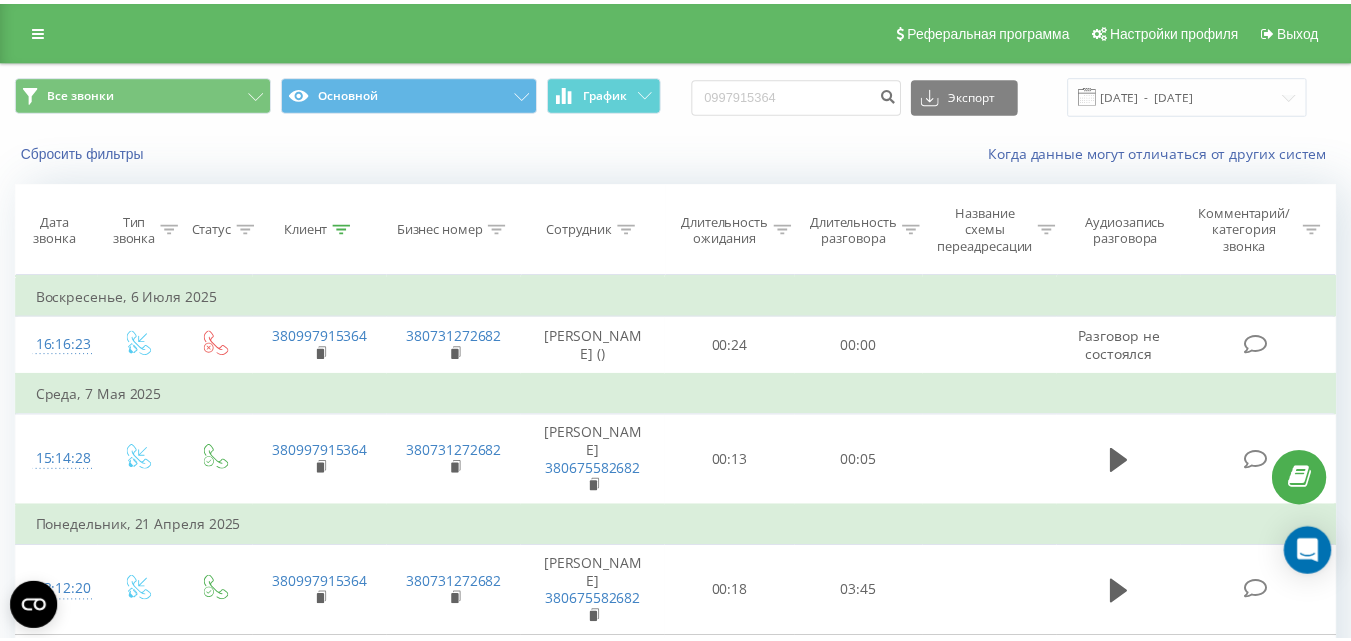 scroll, scrollTop: 0, scrollLeft: 0, axis: both 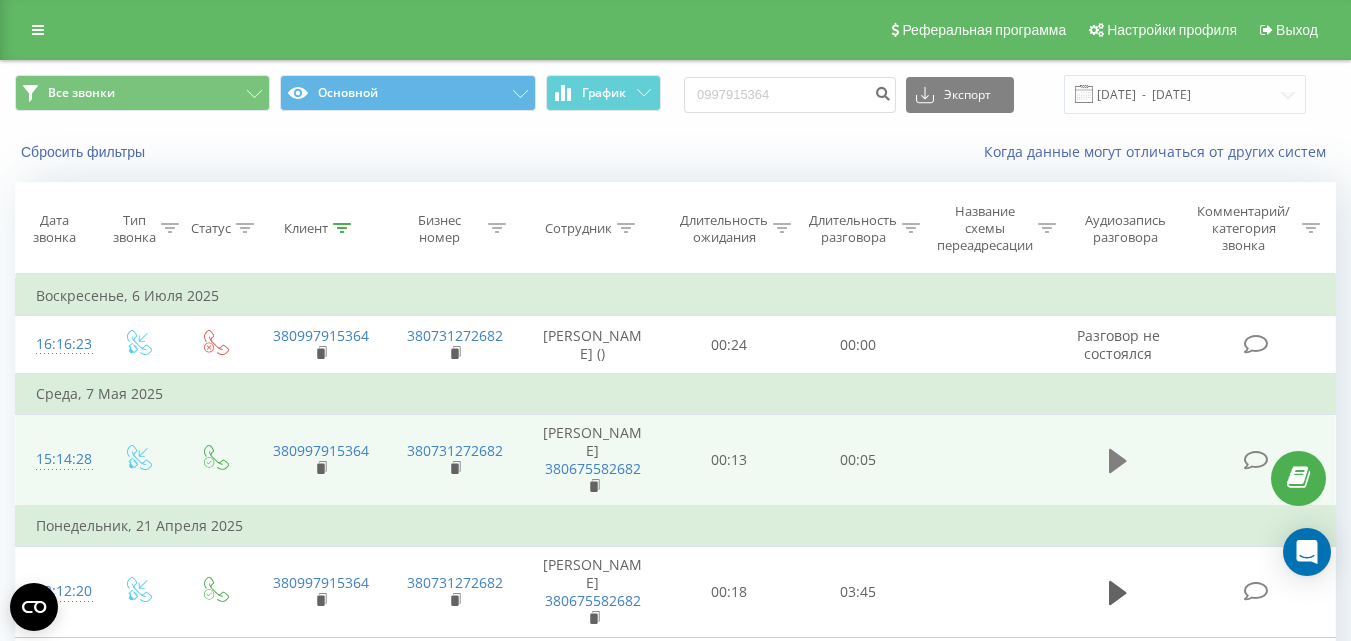 click 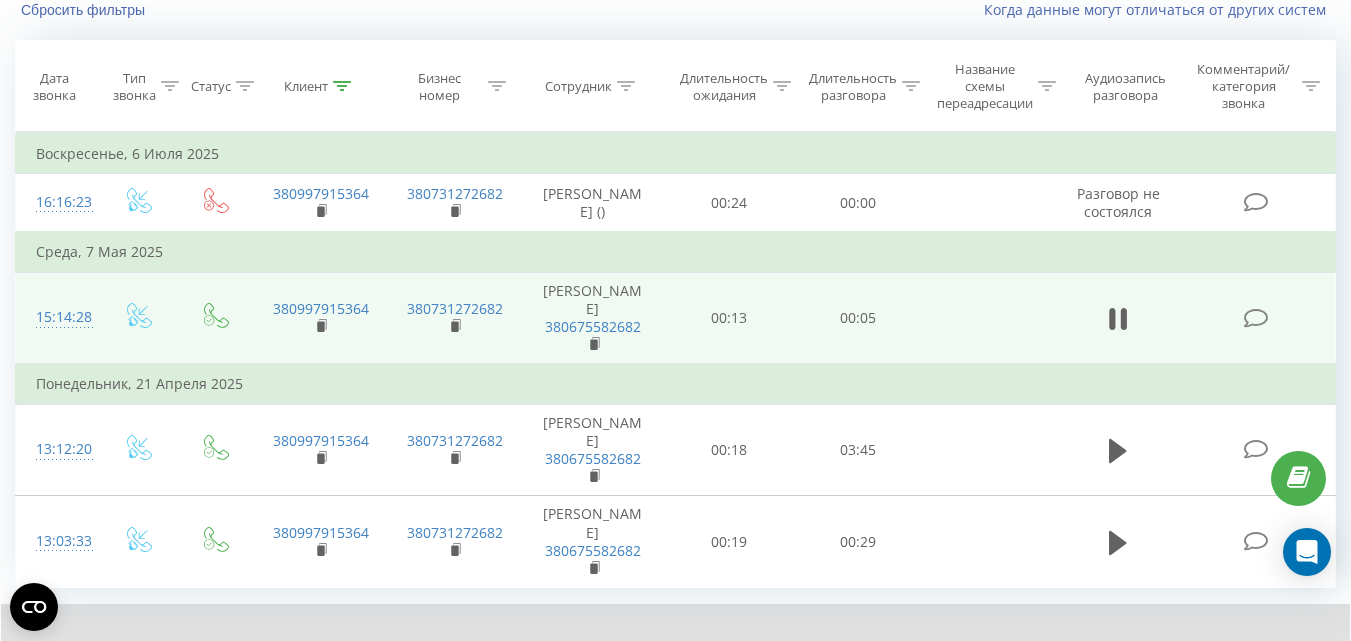 scroll, scrollTop: 164, scrollLeft: 0, axis: vertical 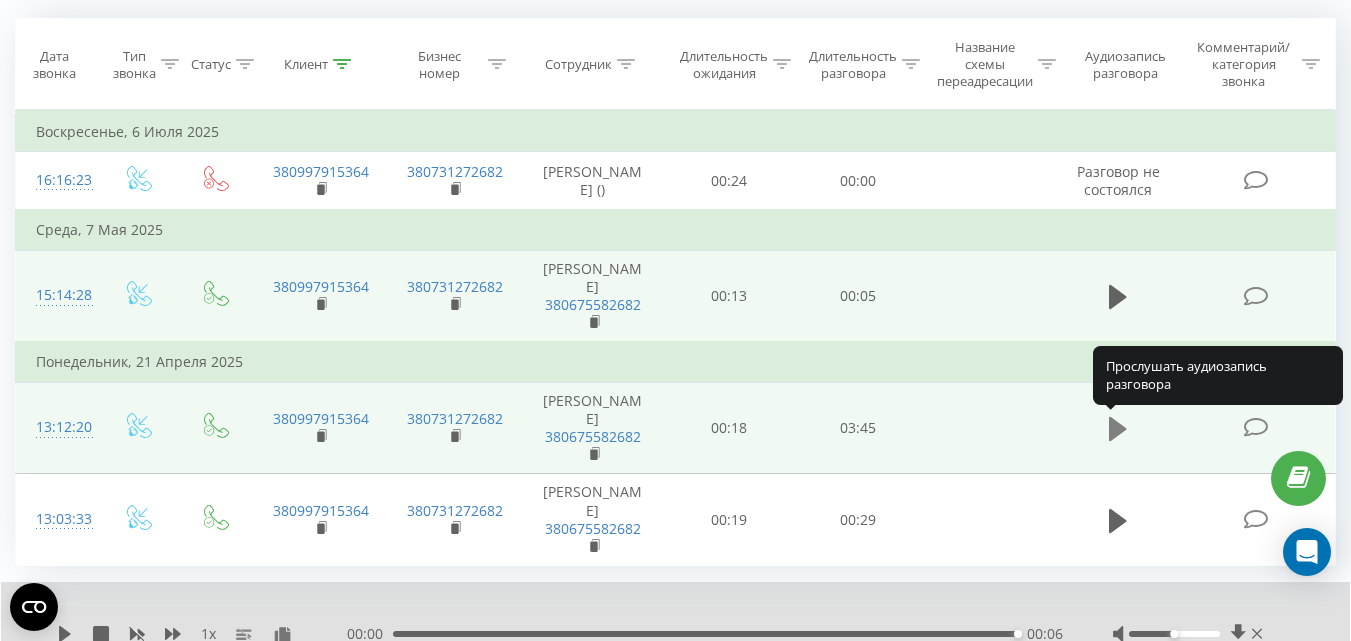 click 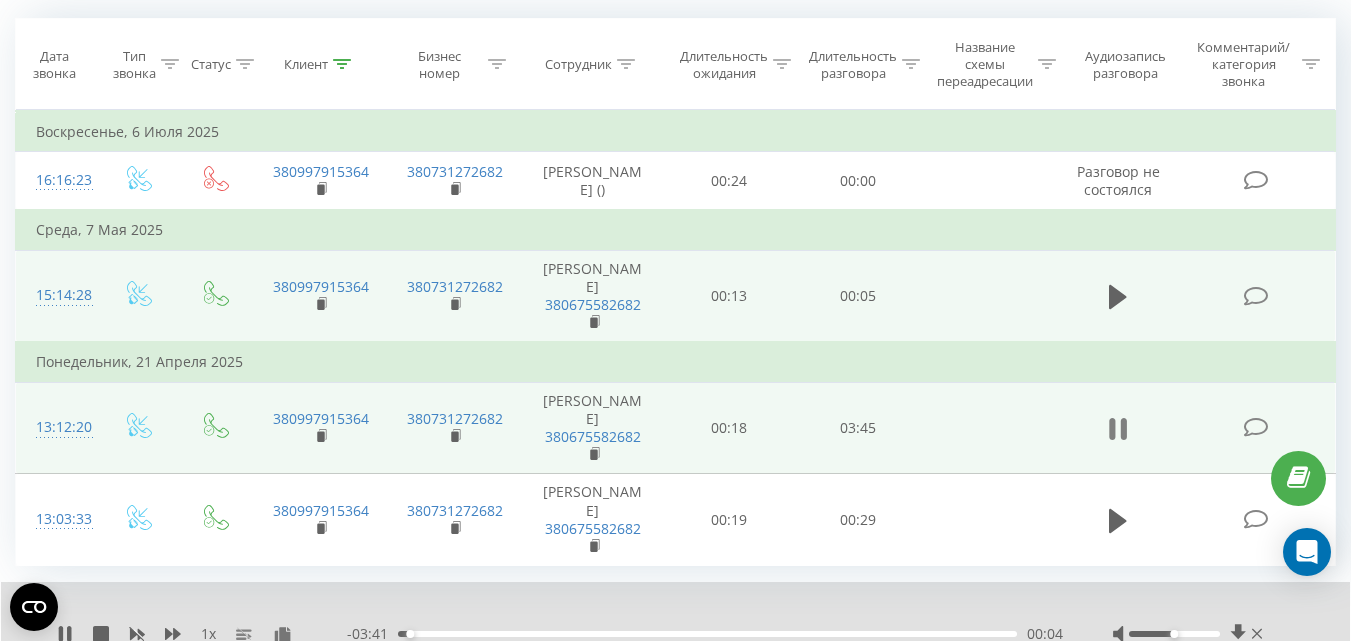 scroll, scrollTop: 241, scrollLeft: 0, axis: vertical 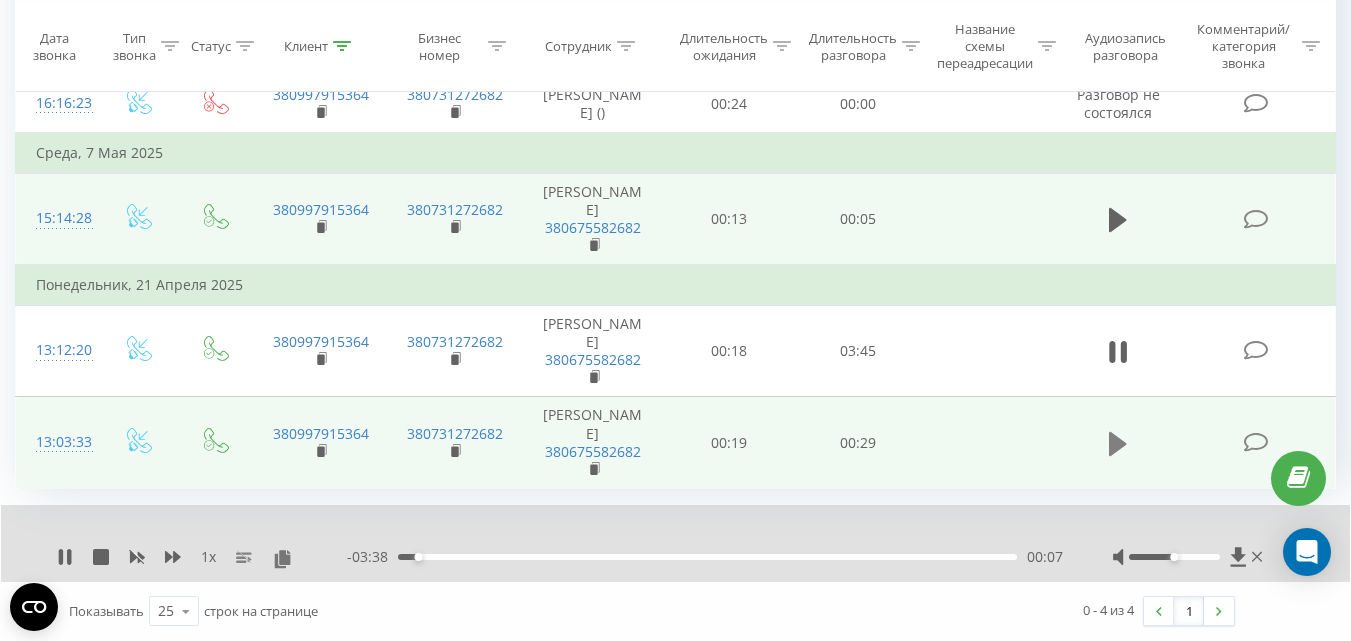 click at bounding box center (1118, 444) 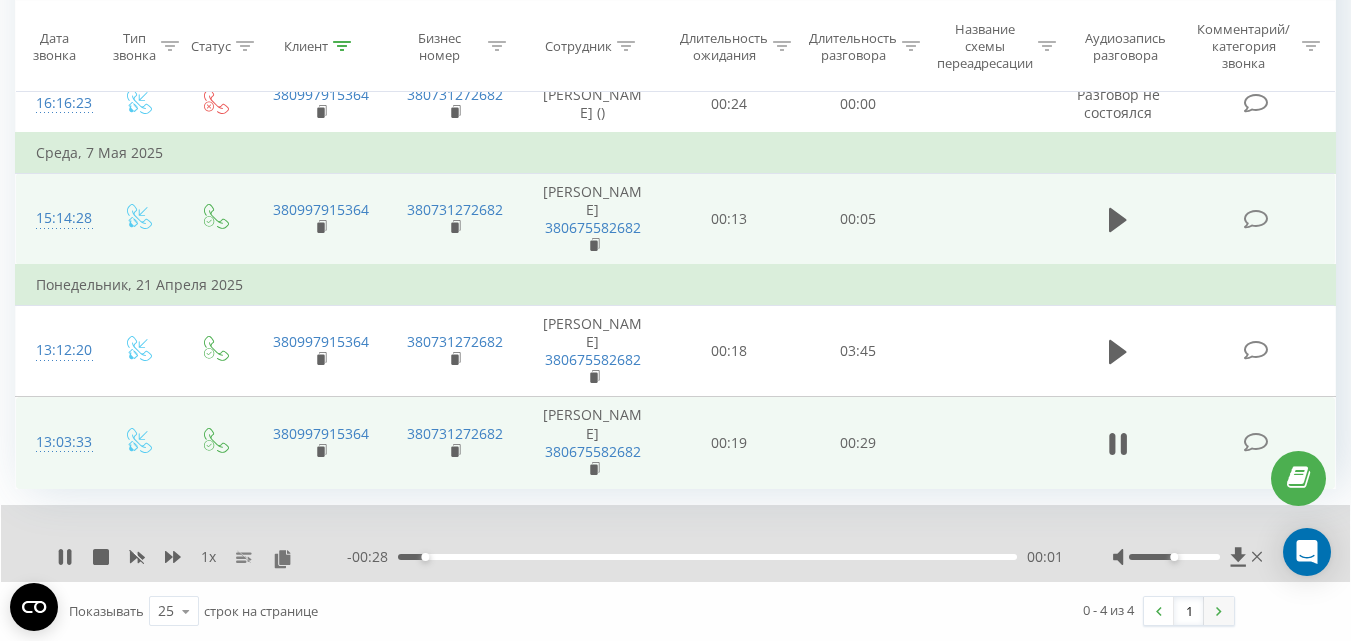 click at bounding box center (1219, 611) 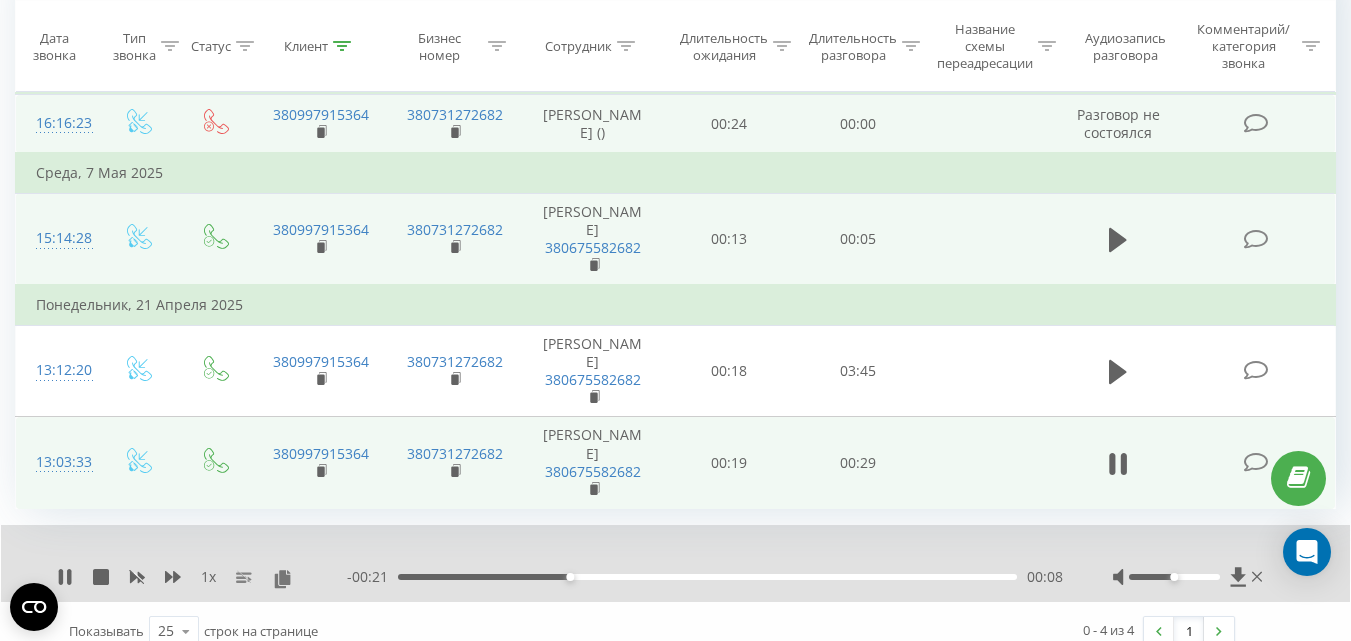 scroll, scrollTop: 241, scrollLeft: 0, axis: vertical 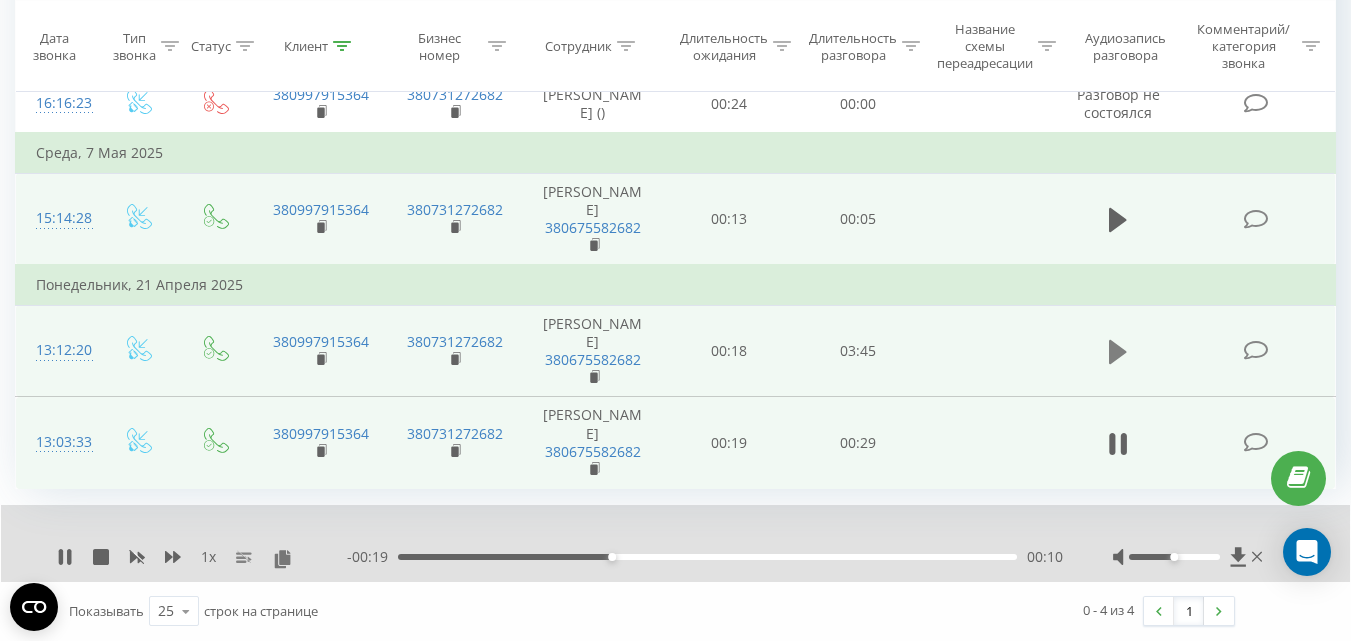 click 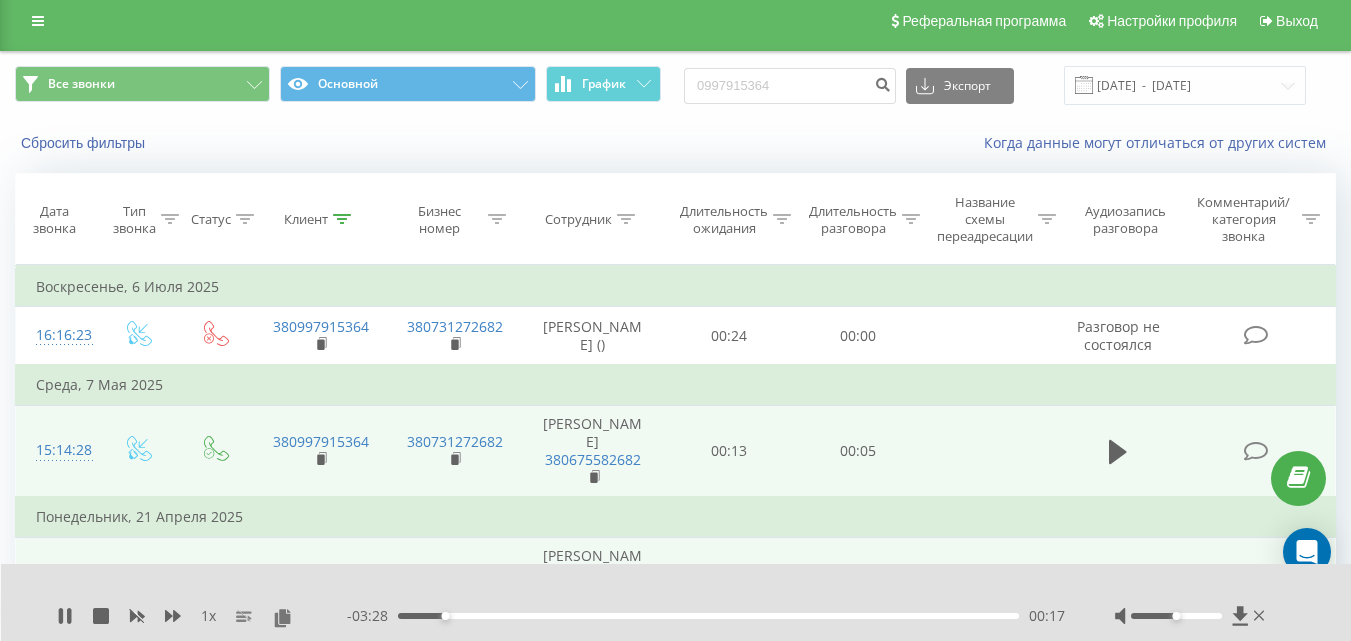 scroll, scrollTop: 0, scrollLeft: 0, axis: both 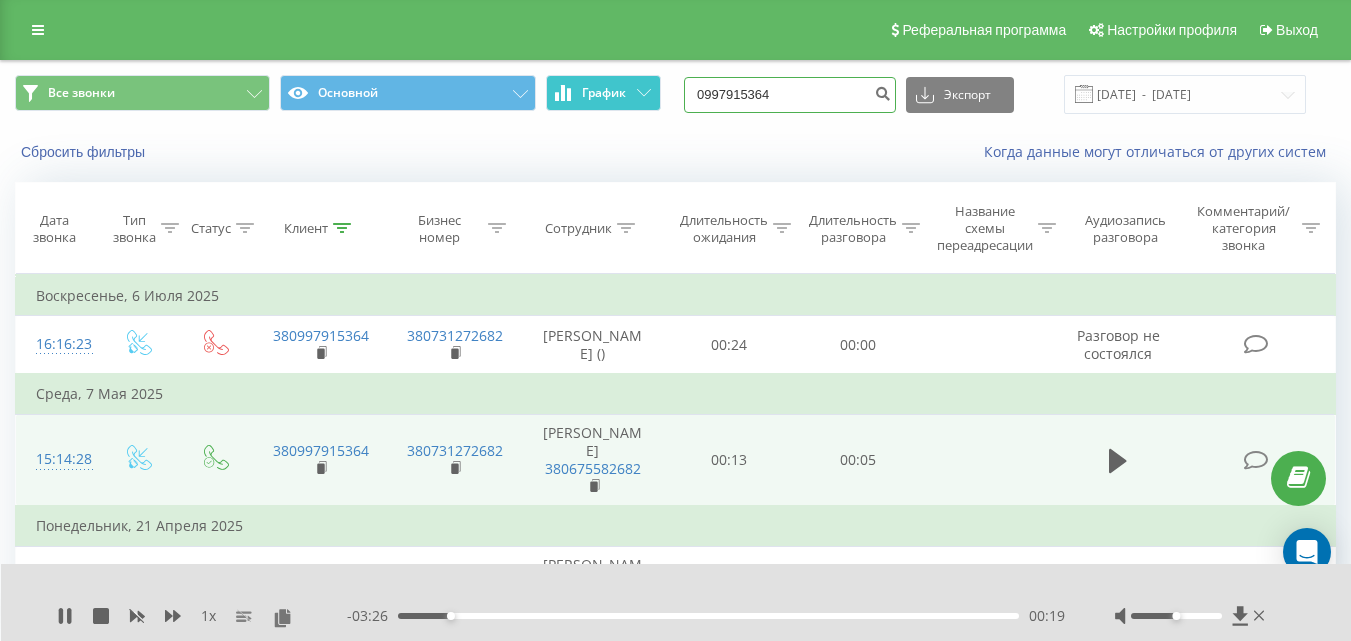 drag, startPoint x: 799, startPoint y: 96, endPoint x: 605, endPoint y: 99, distance: 194.0232 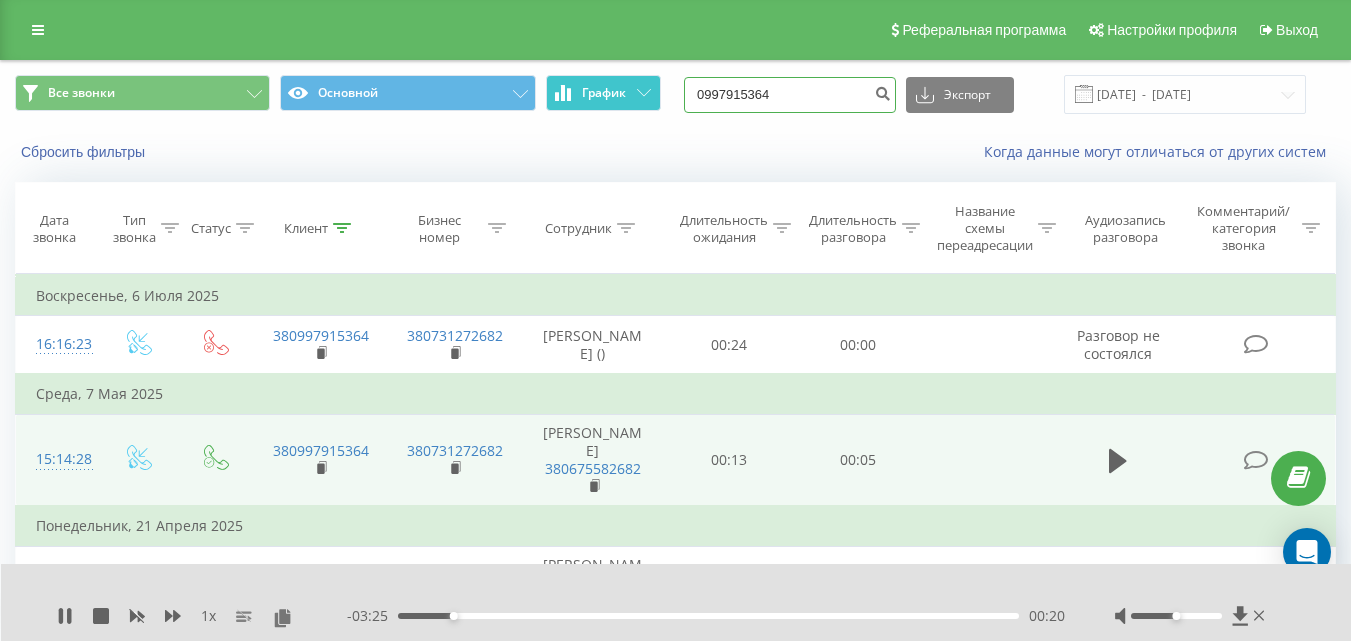 paste on "+380674871917" 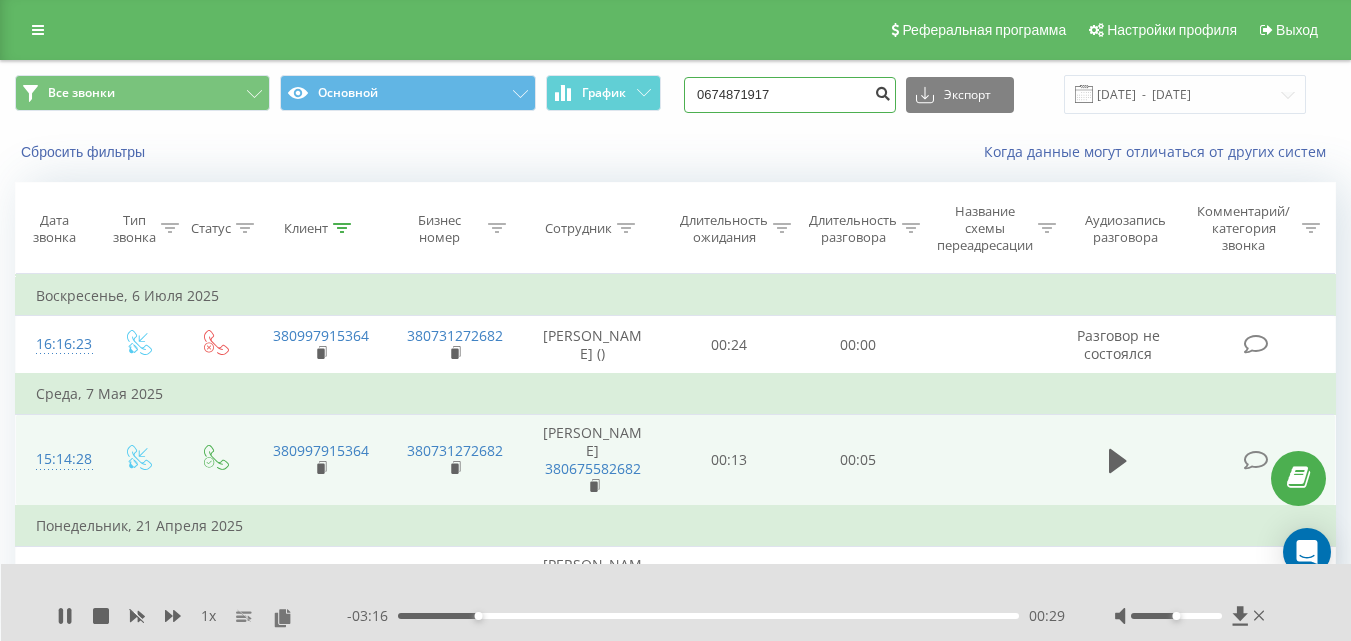 type on "0674871917" 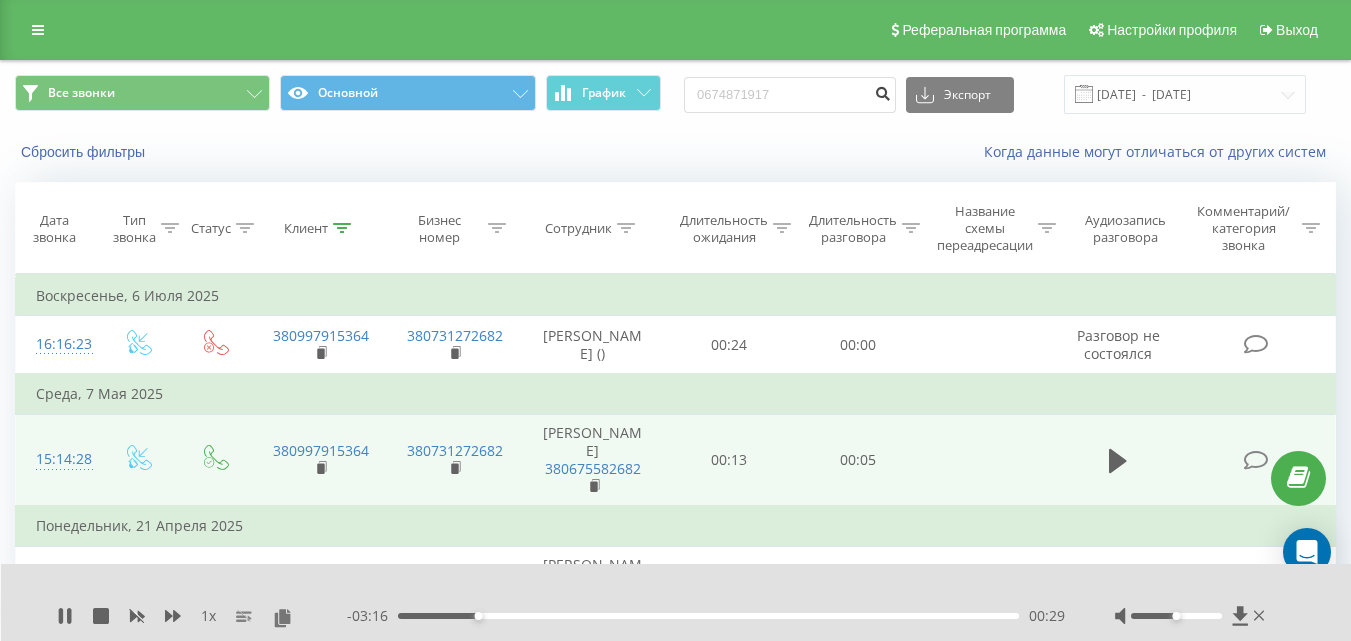 click at bounding box center (882, 91) 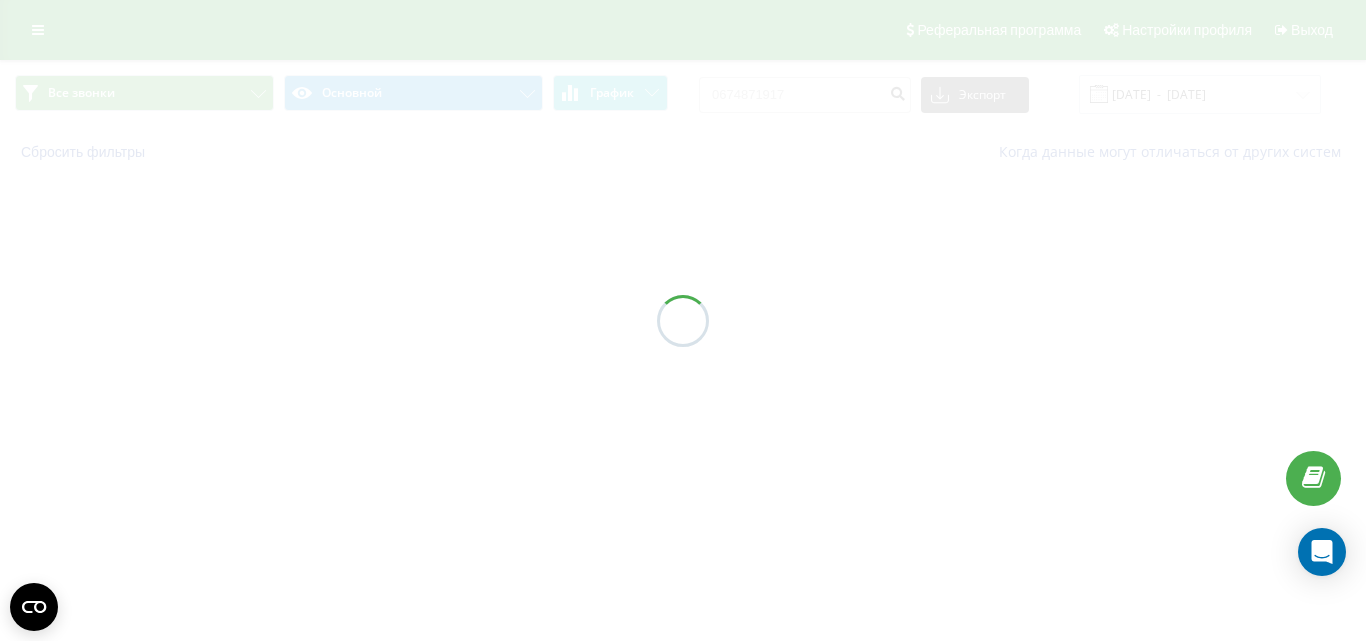 scroll, scrollTop: 0, scrollLeft: 0, axis: both 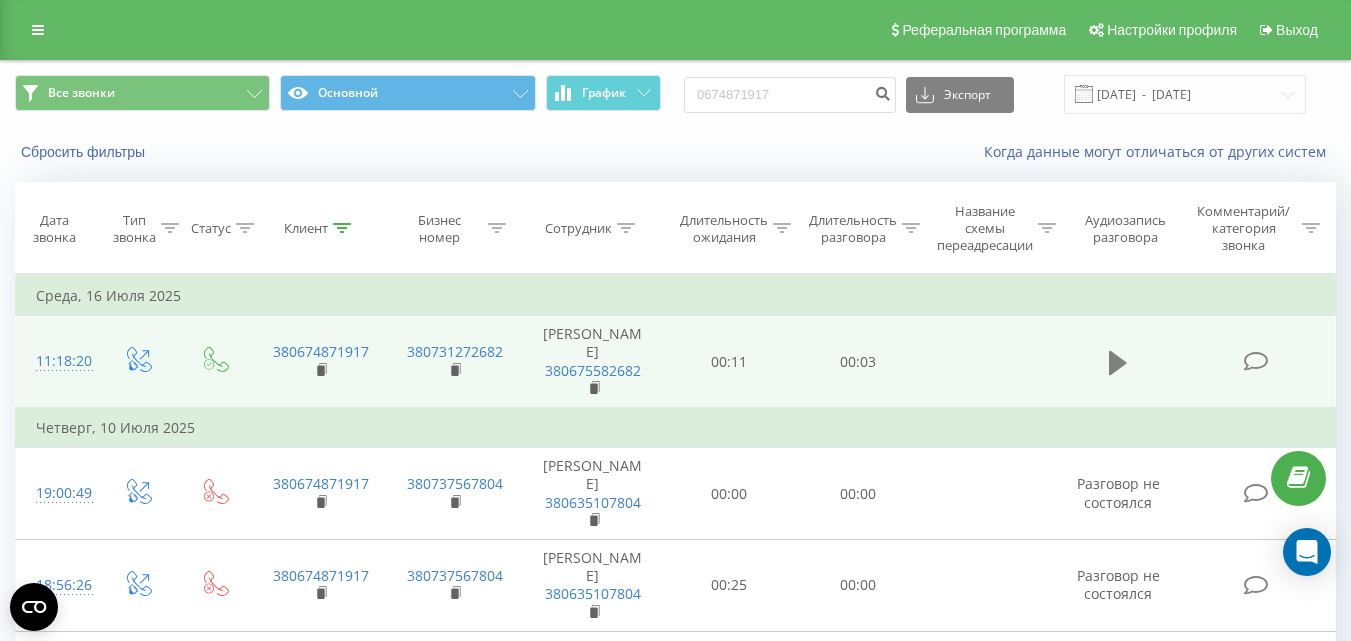 click at bounding box center [1118, 363] 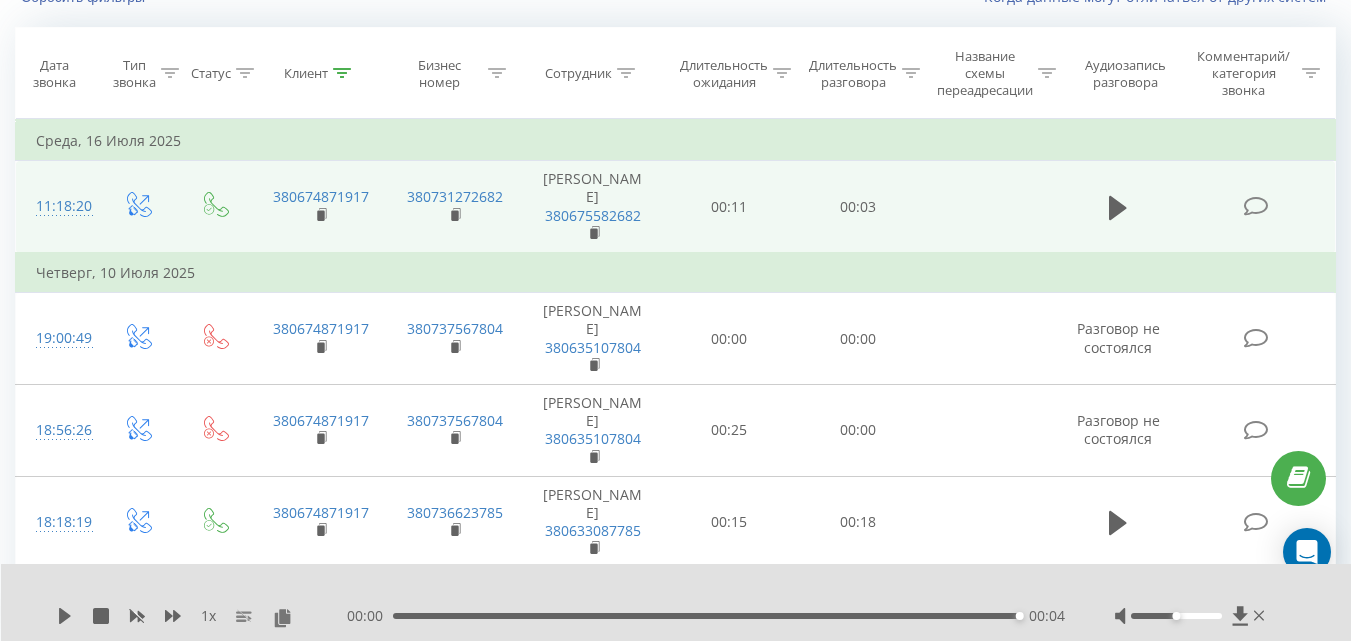 scroll, scrollTop: 200, scrollLeft: 0, axis: vertical 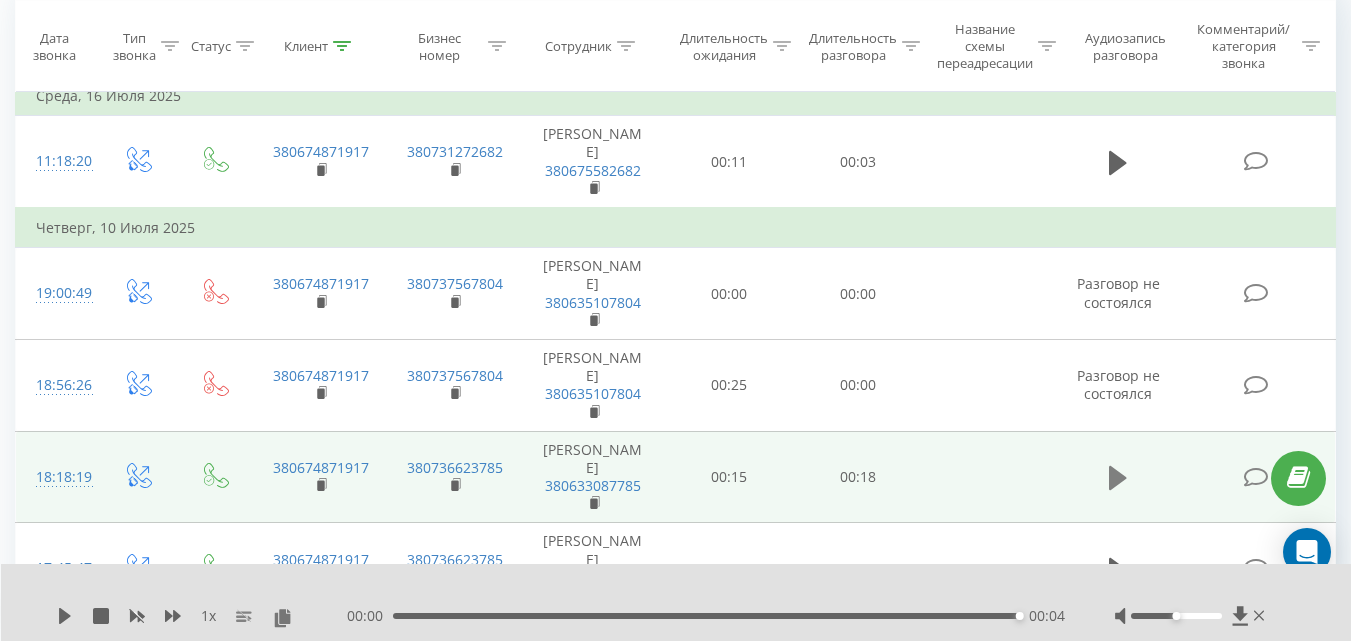 click 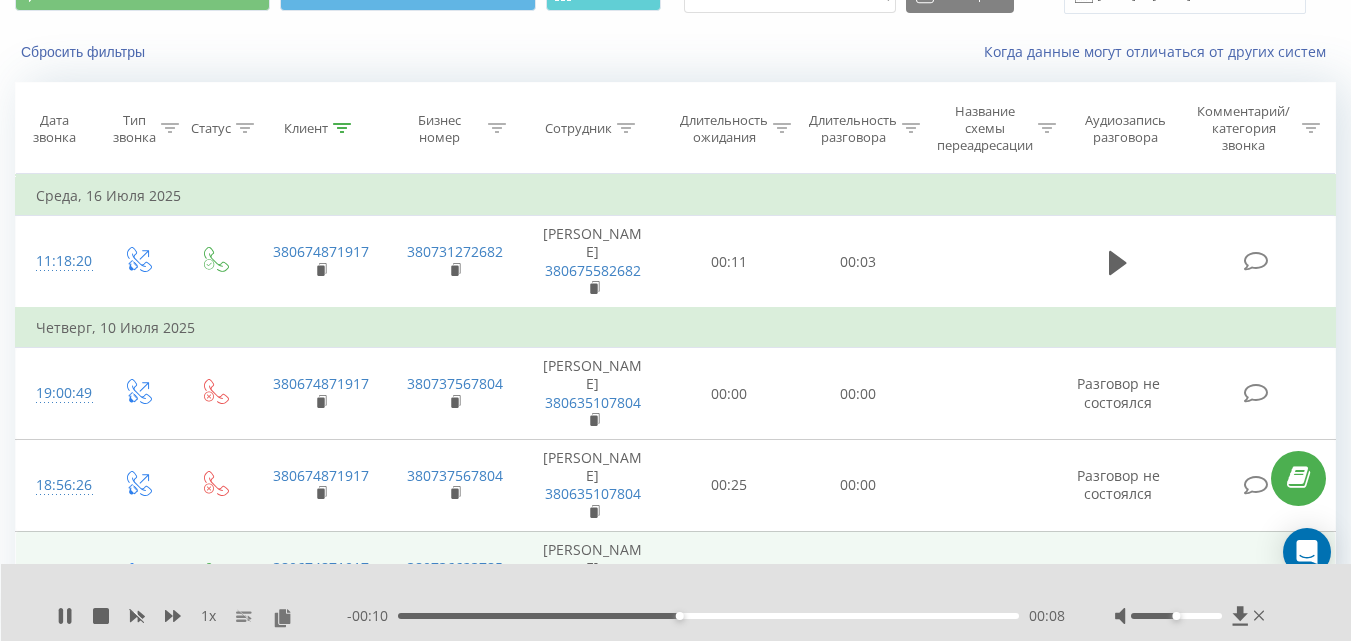 scroll, scrollTop: 0, scrollLeft: 0, axis: both 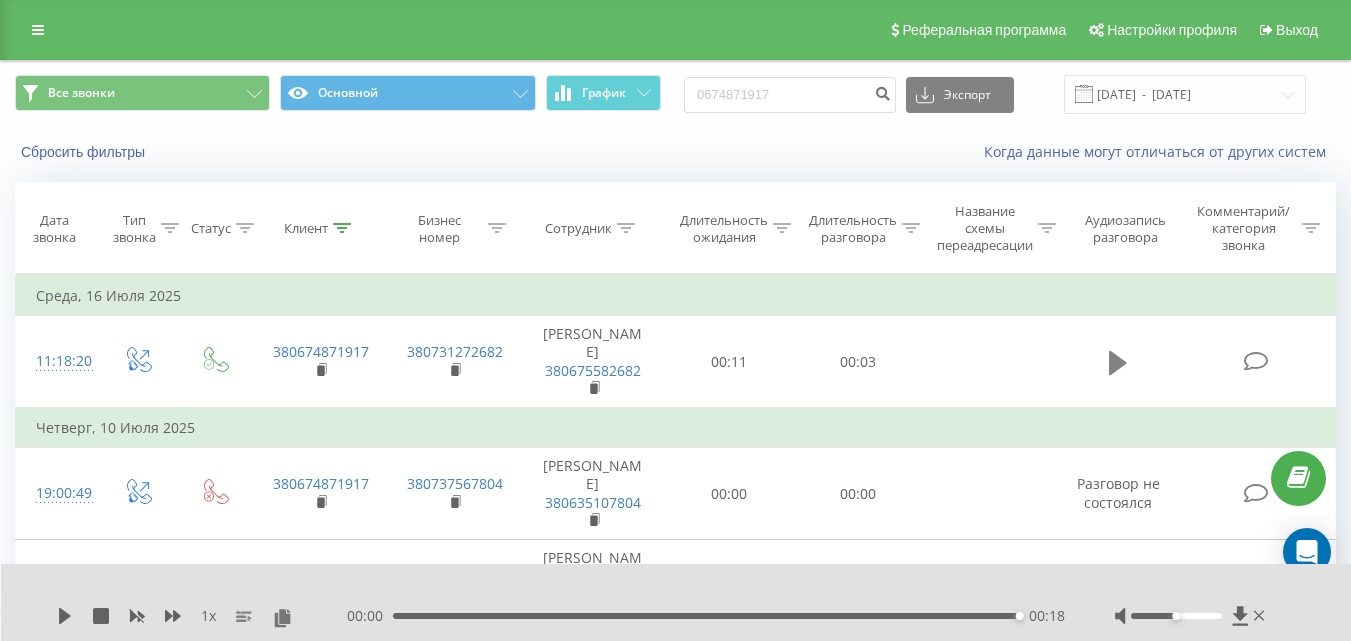 click 